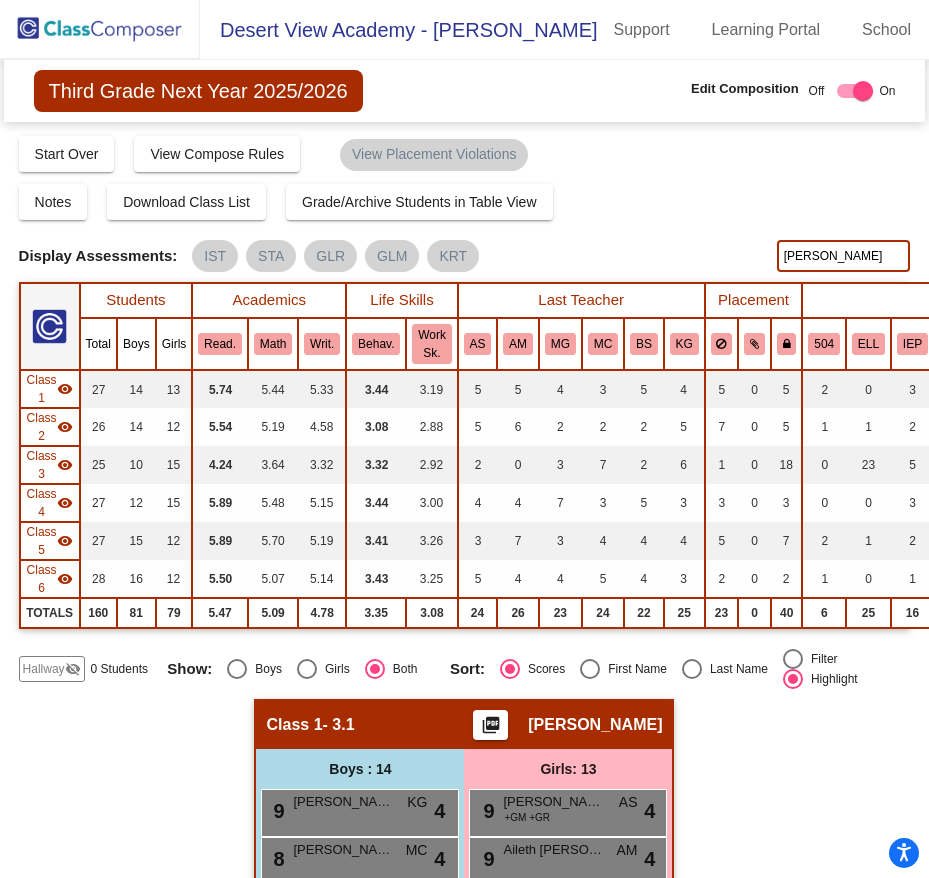 scroll, scrollTop: 0, scrollLeft: 0, axis: both 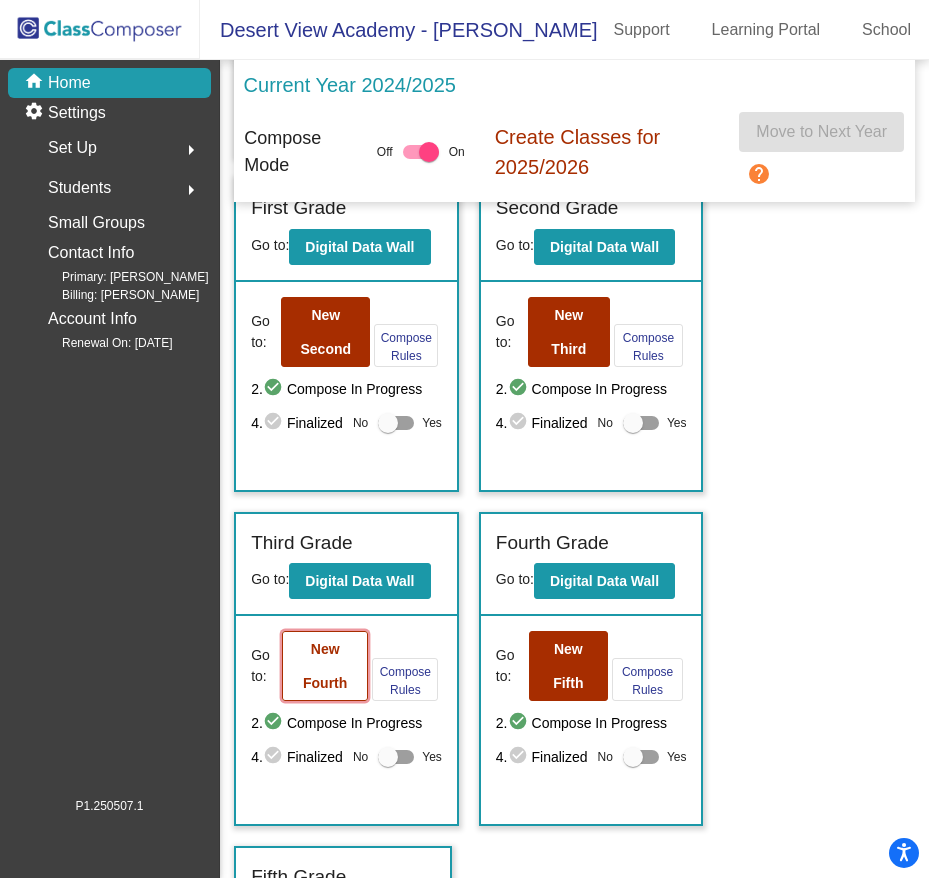 click on "New Fourth" 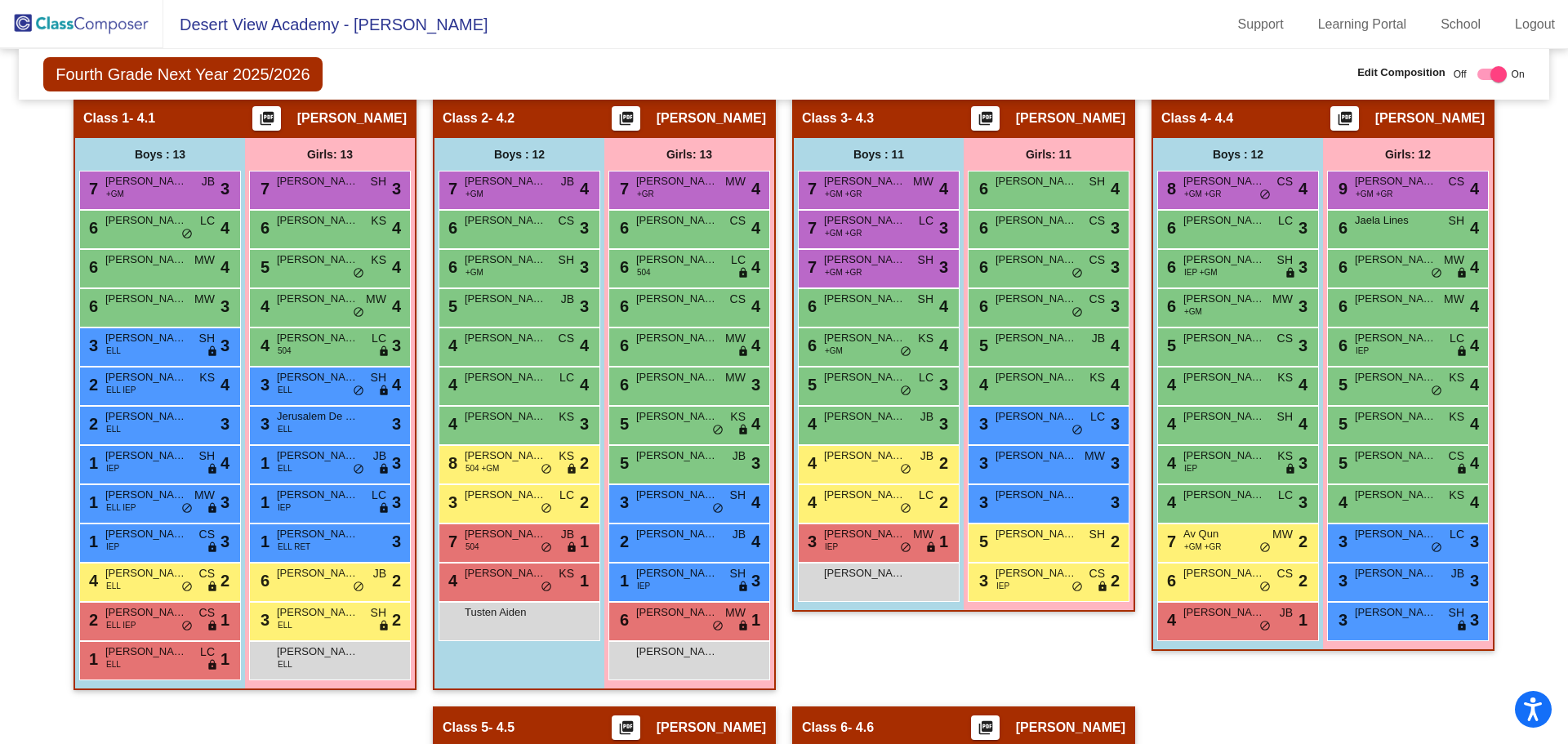 scroll, scrollTop: 365, scrollLeft: 0, axis: vertical 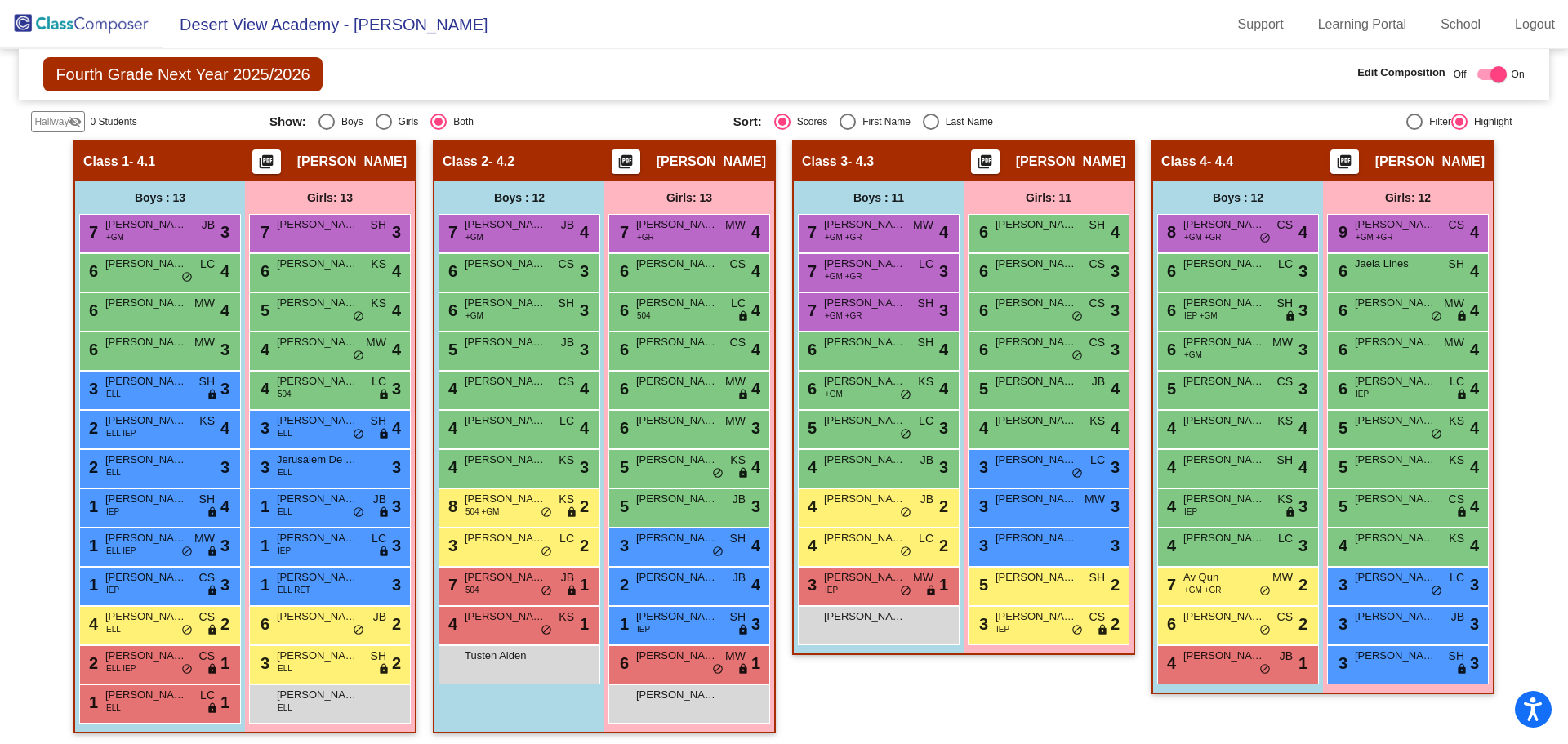 click 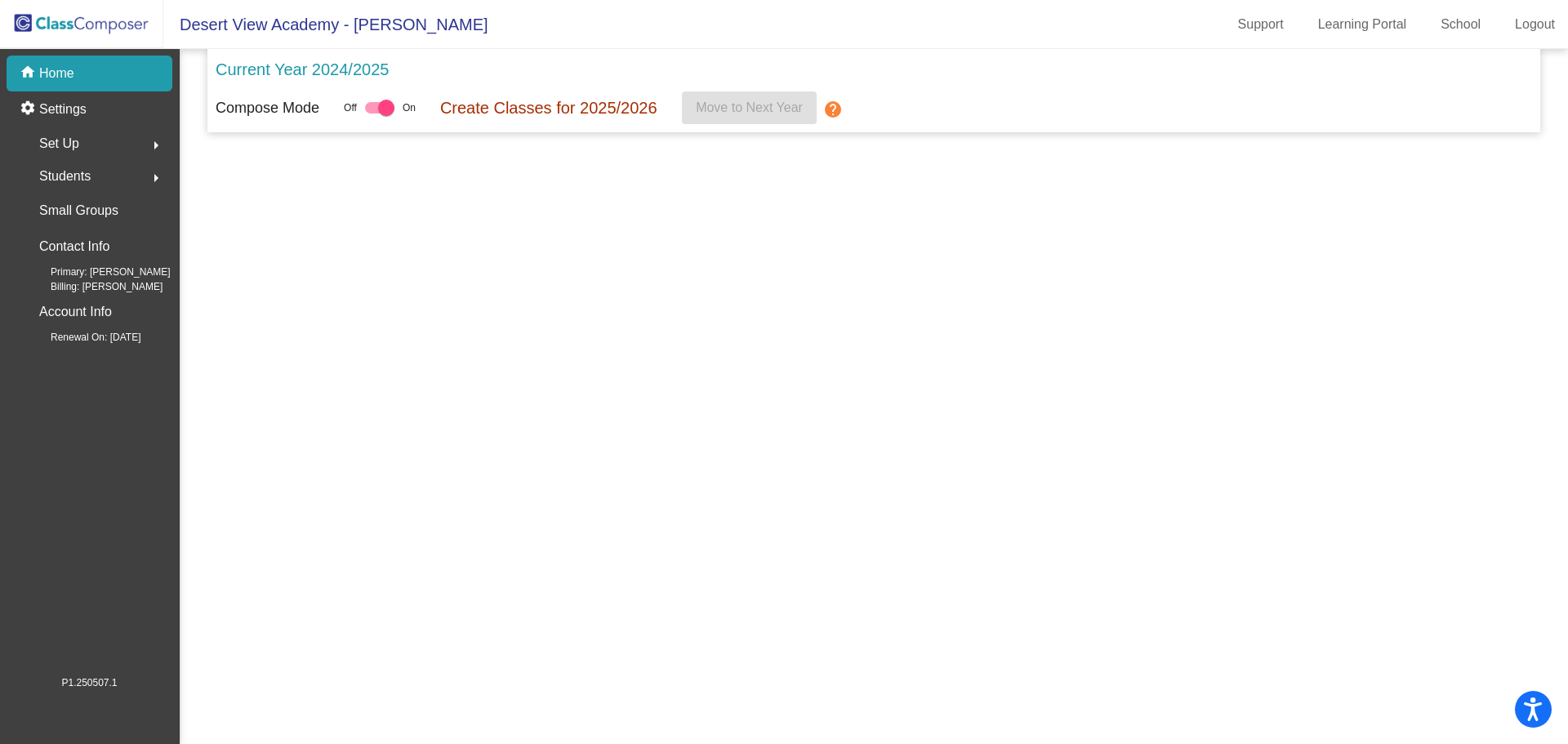 scroll, scrollTop: 0, scrollLeft: 0, axis: both 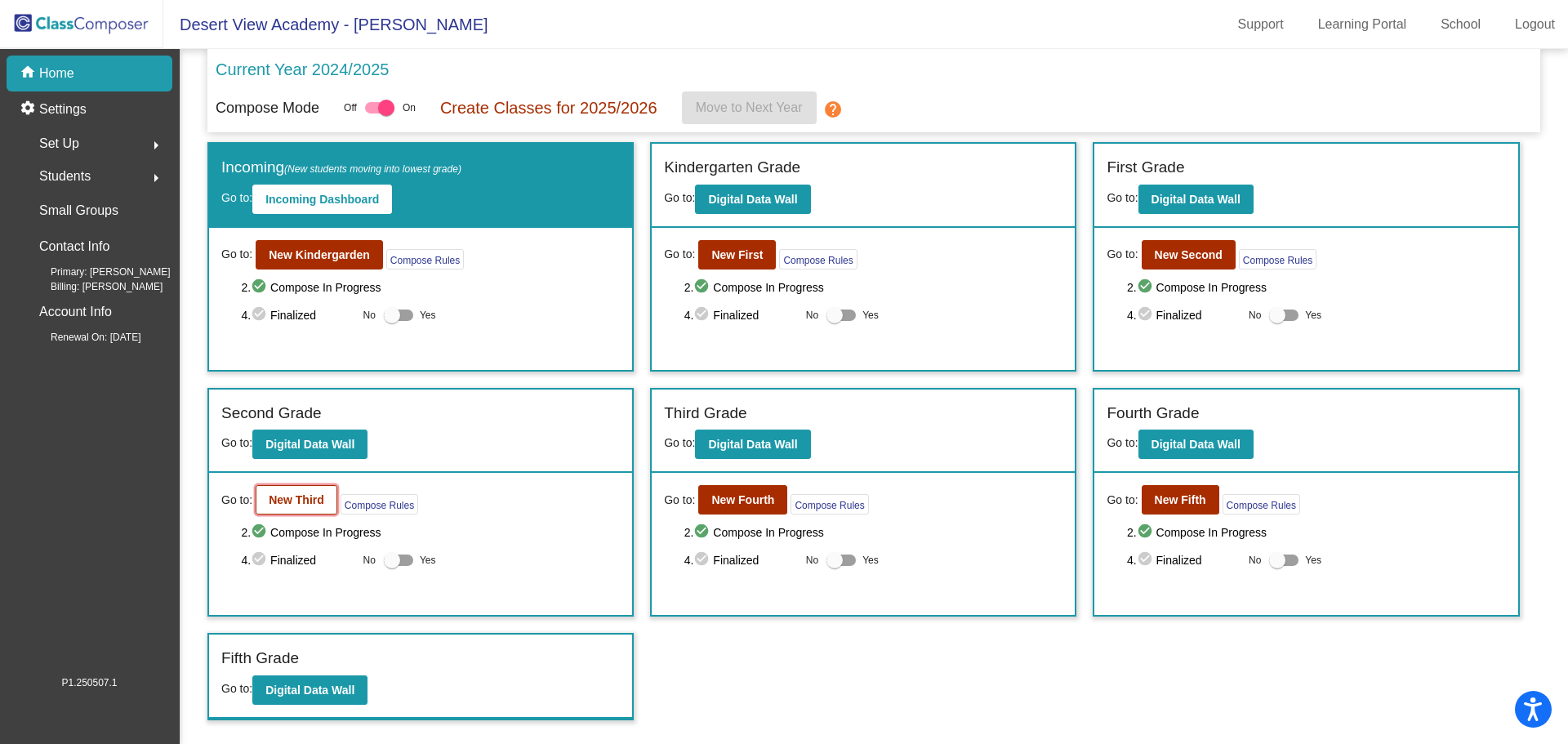 click on "New Third" 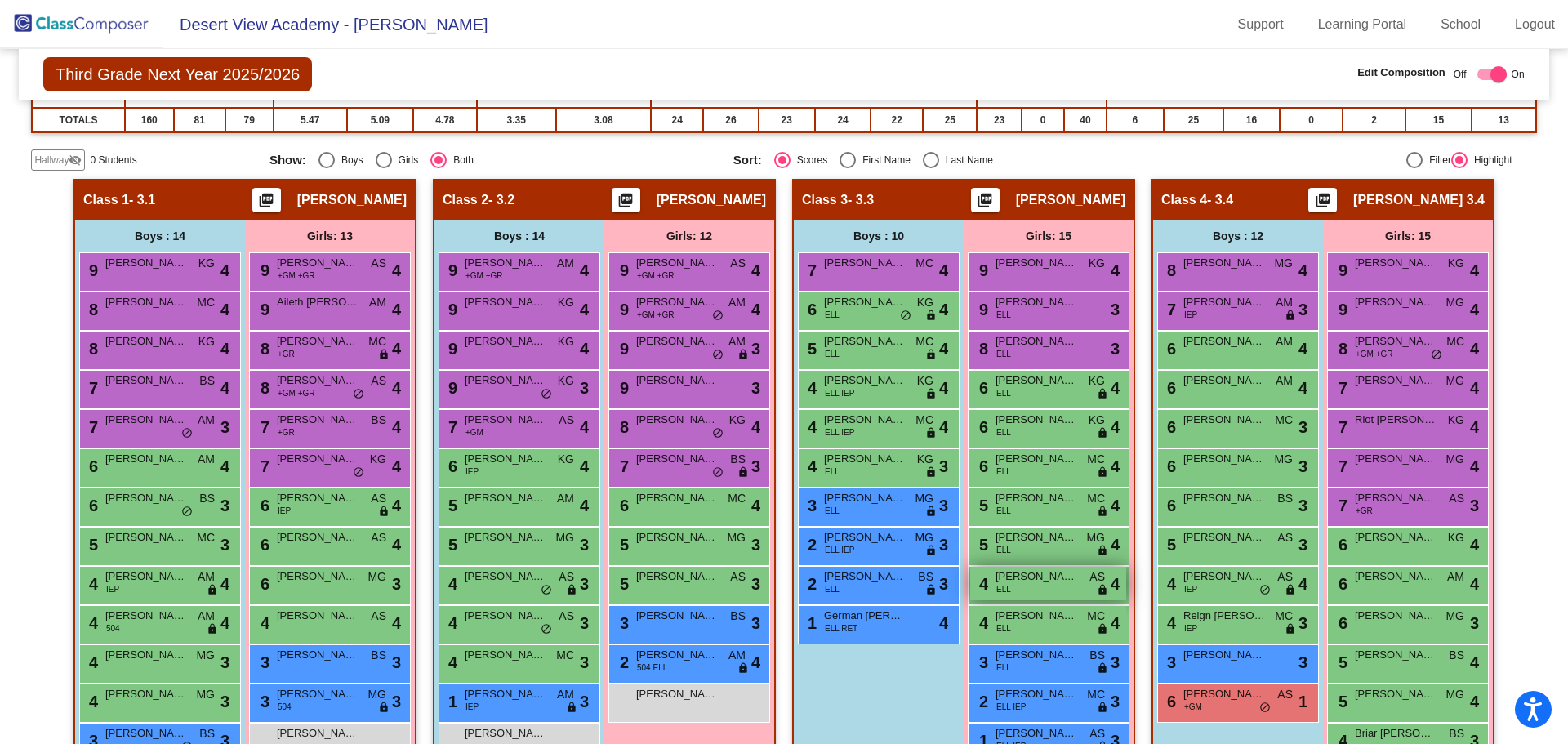 scroll, scrollTop: 490, scrollLeft: 0, axis: vertical 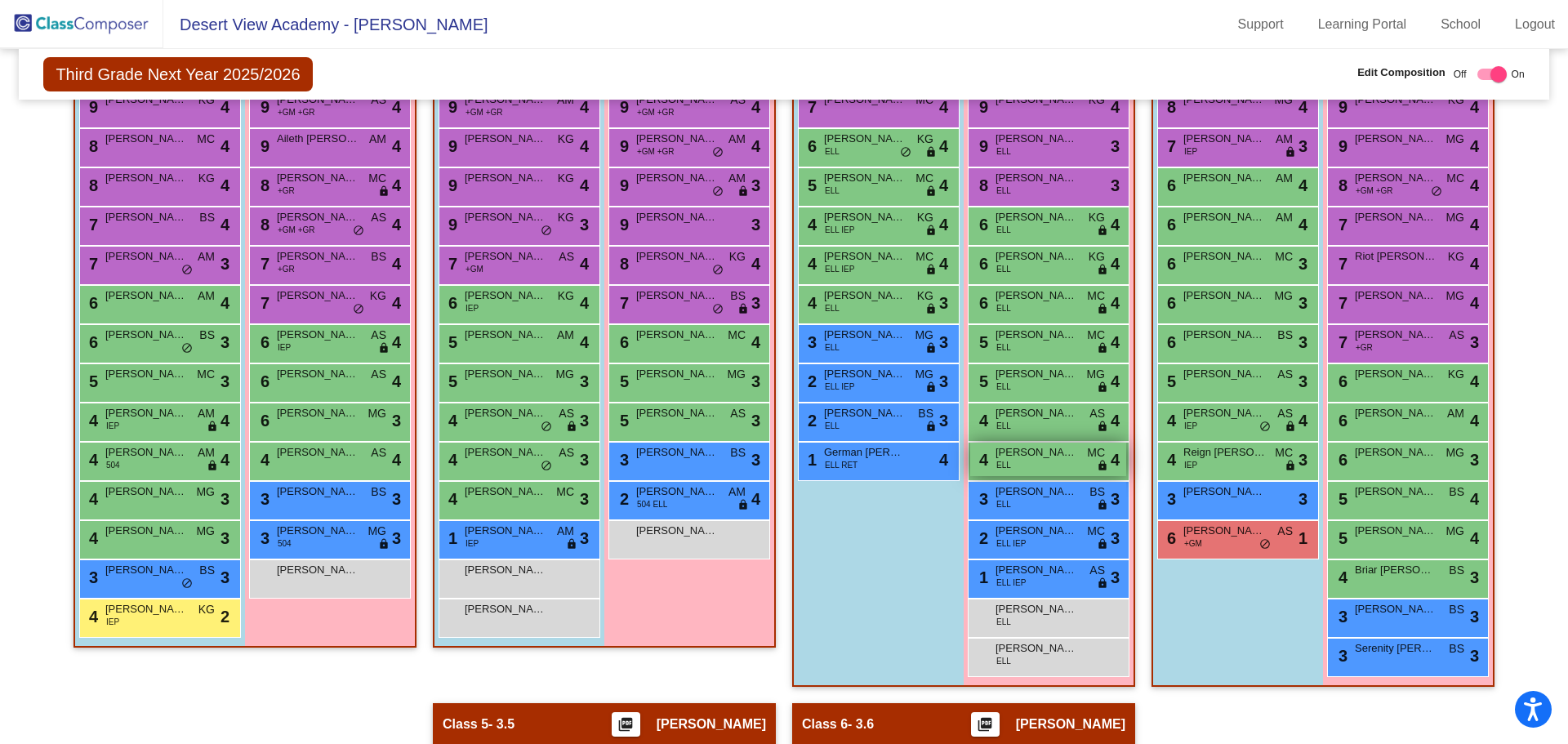 click on "[PERSON_NAME]" at bounding box center (1036, 452) 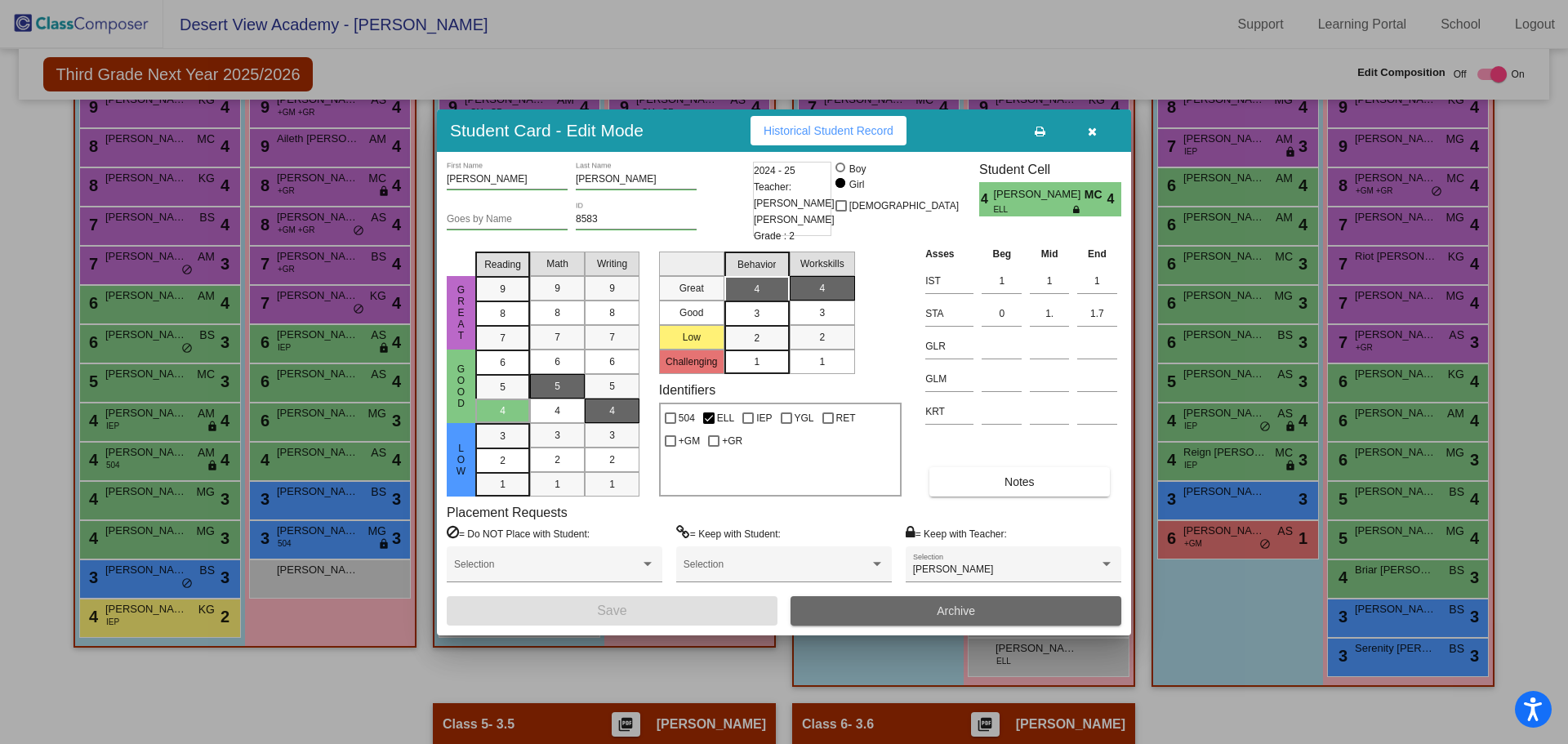 click on "Archive" at bounding box center (956, 611) 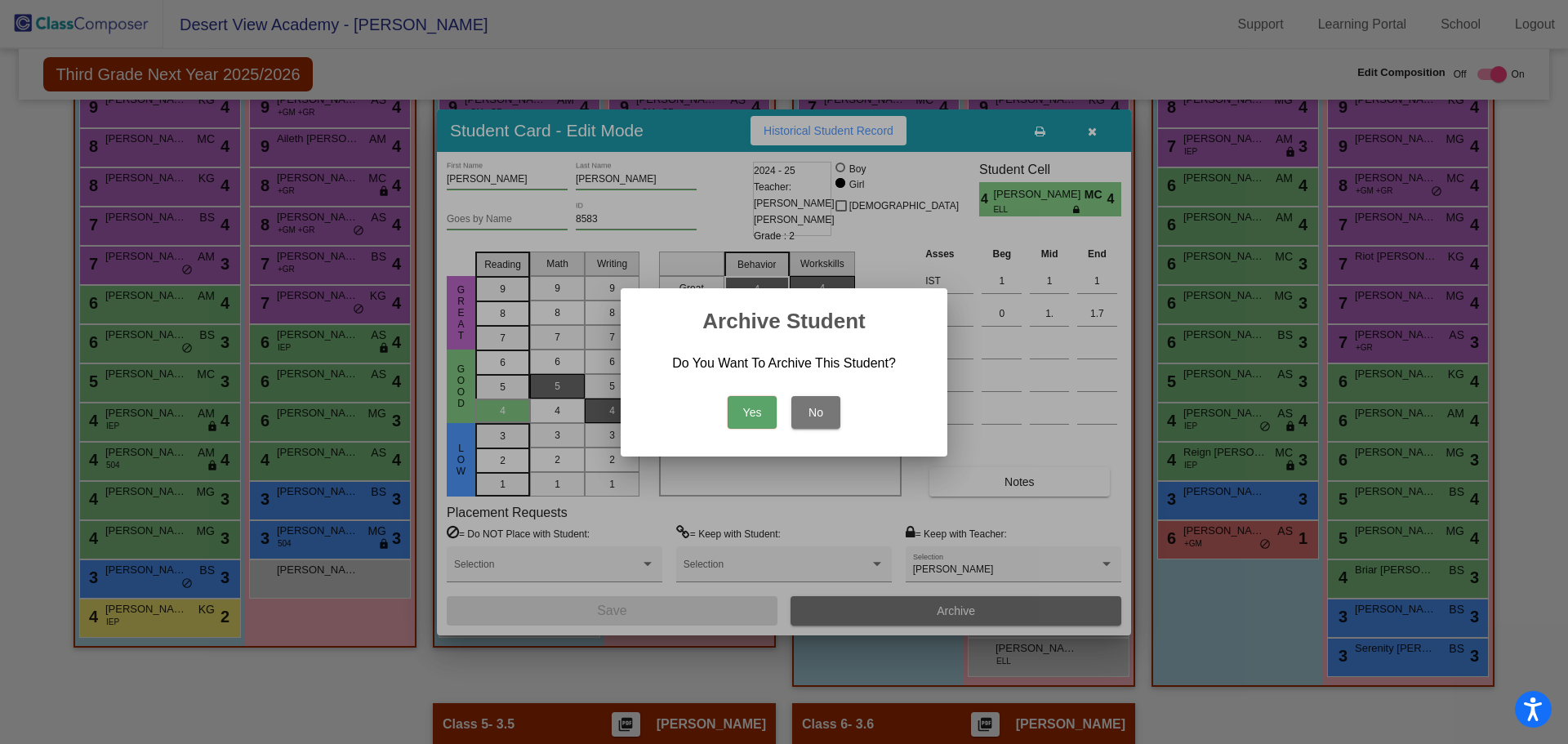 click on "Yes" at bounding box center [752, 412] 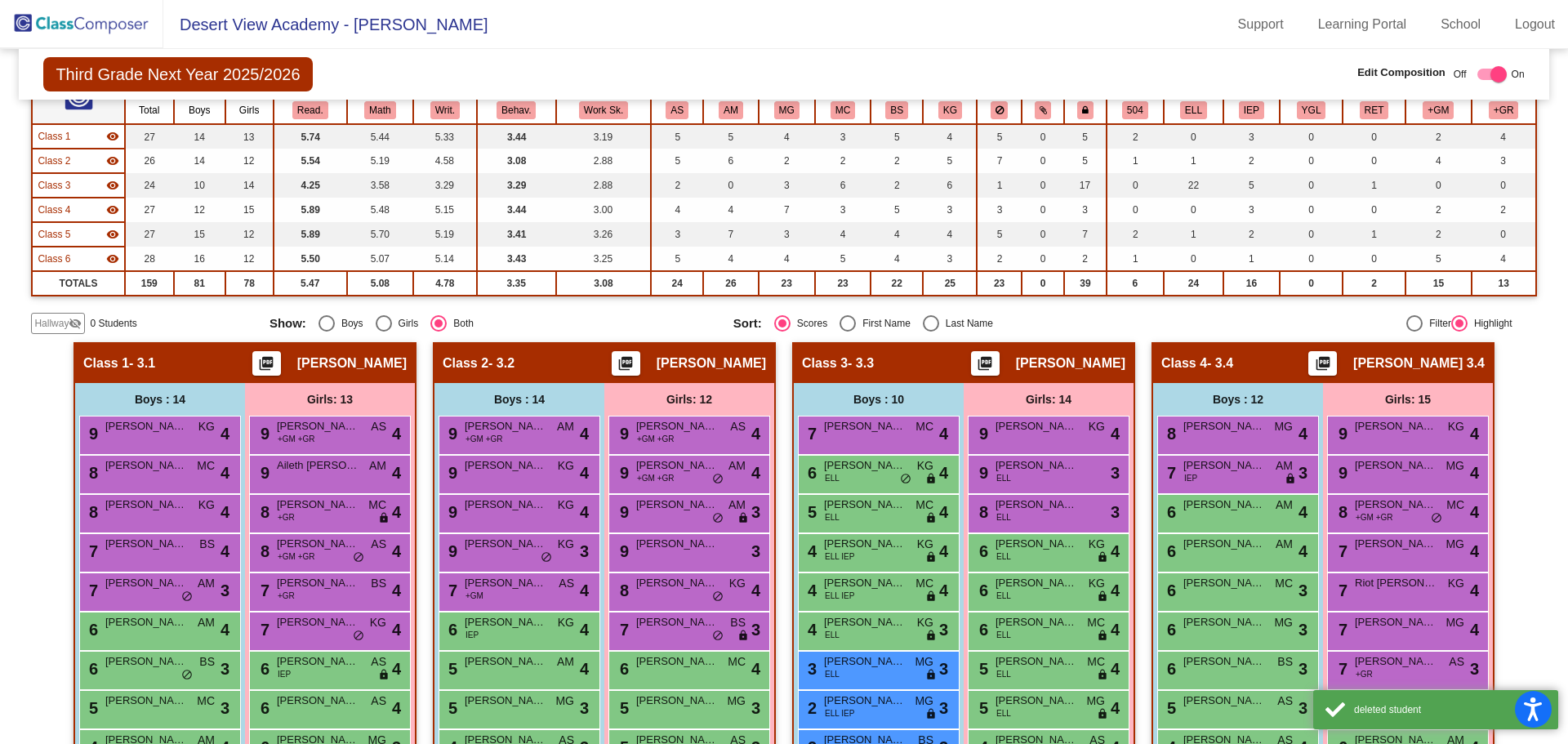 scroll, scrollTop: 0, scrollLeft: 0, axis: both 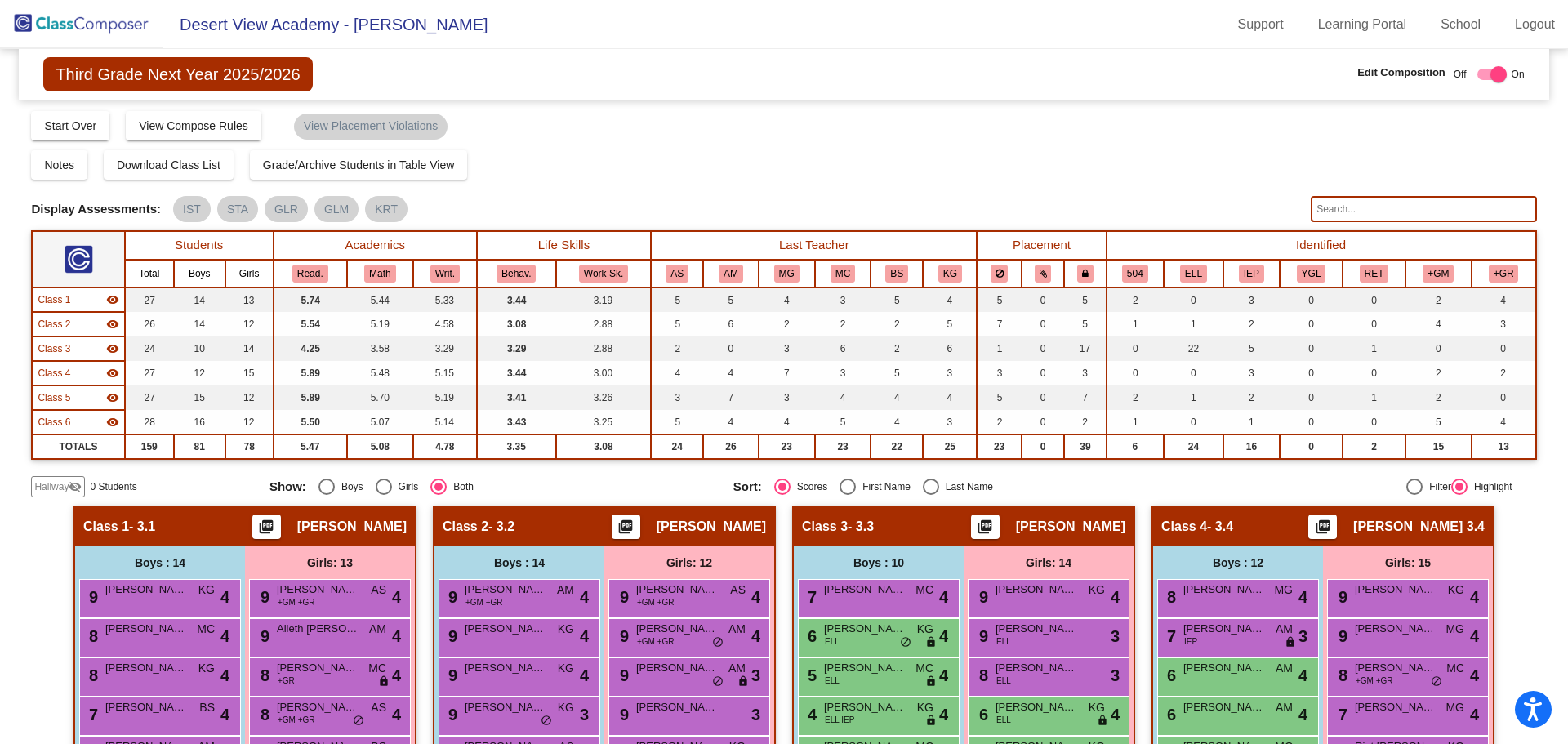 click 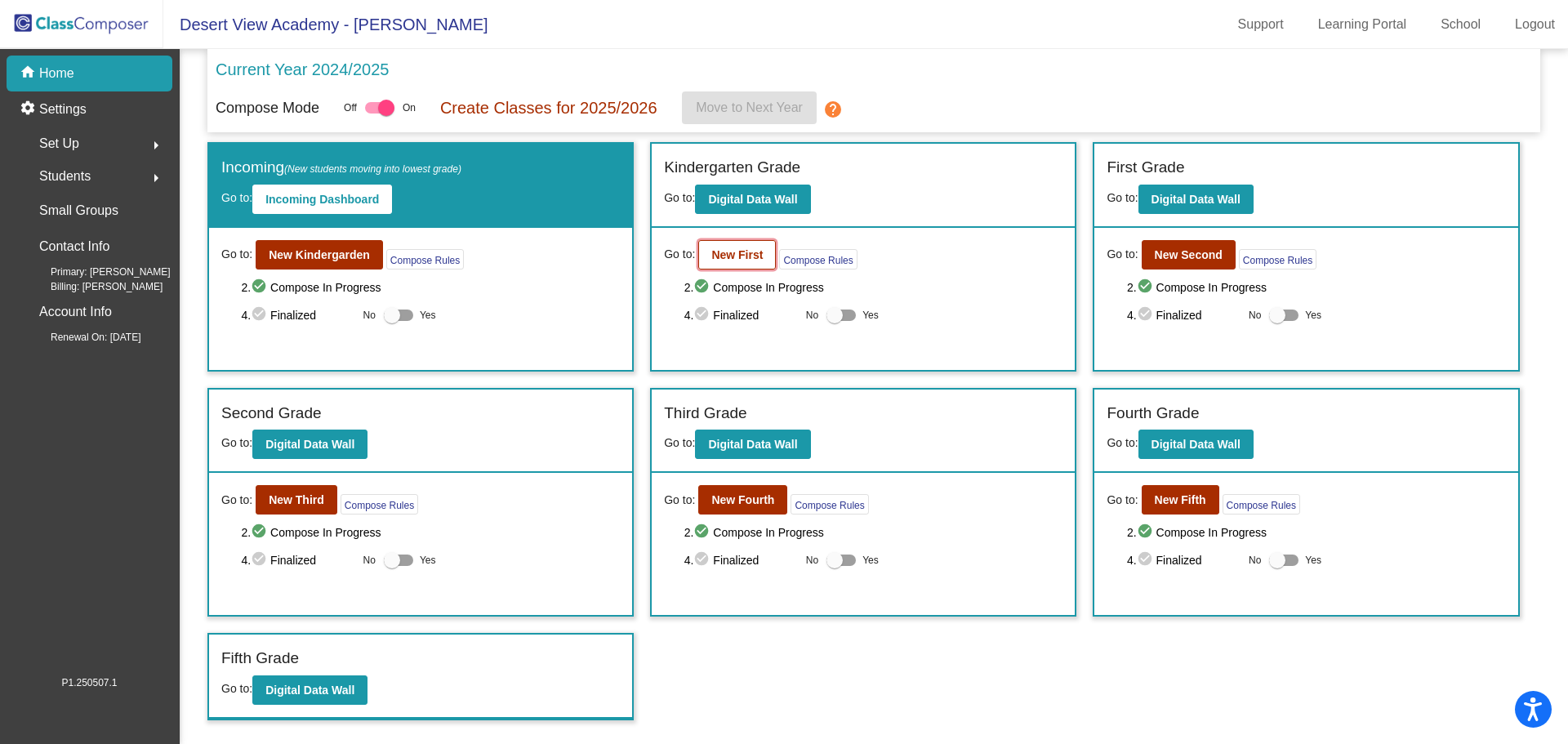 click on "New First" 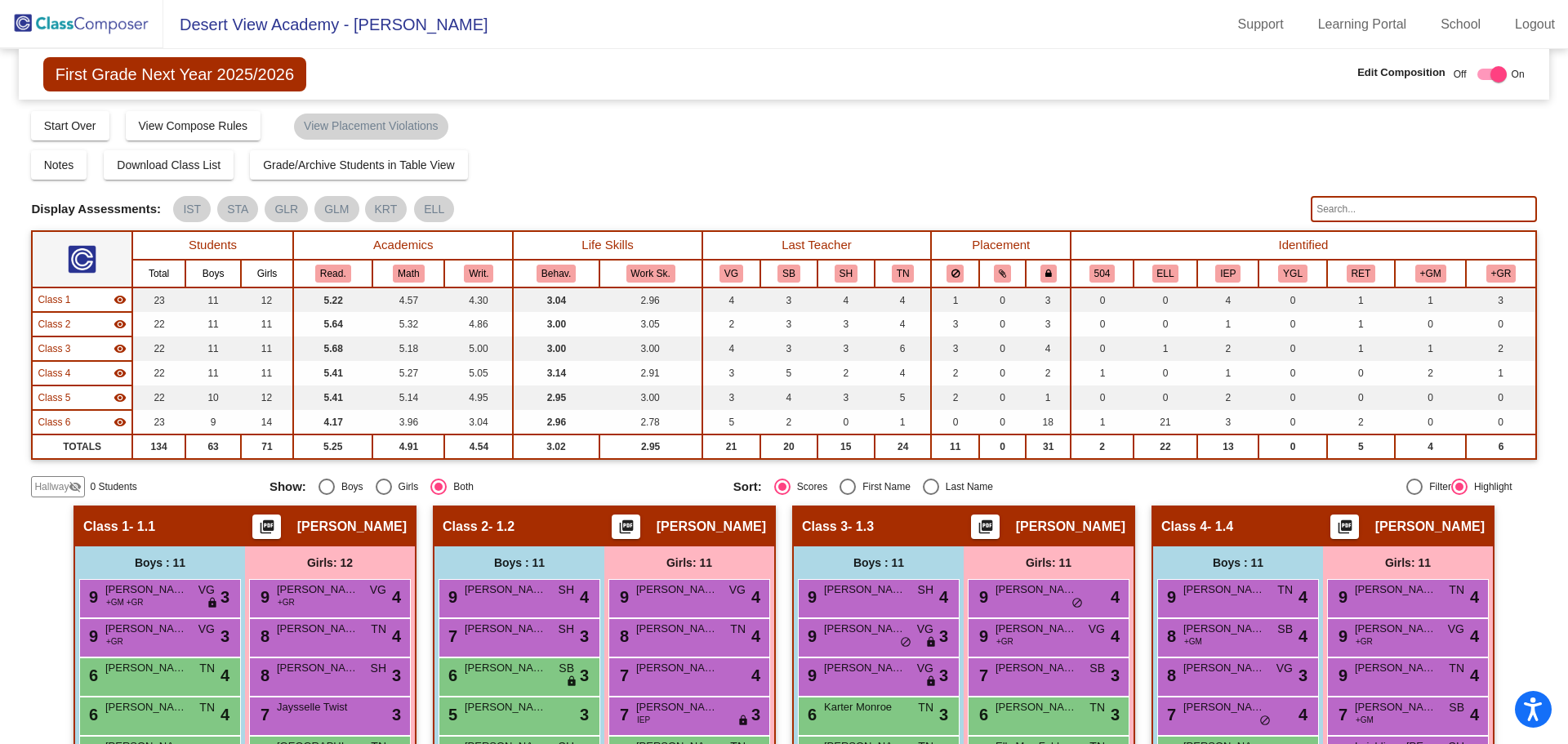 click 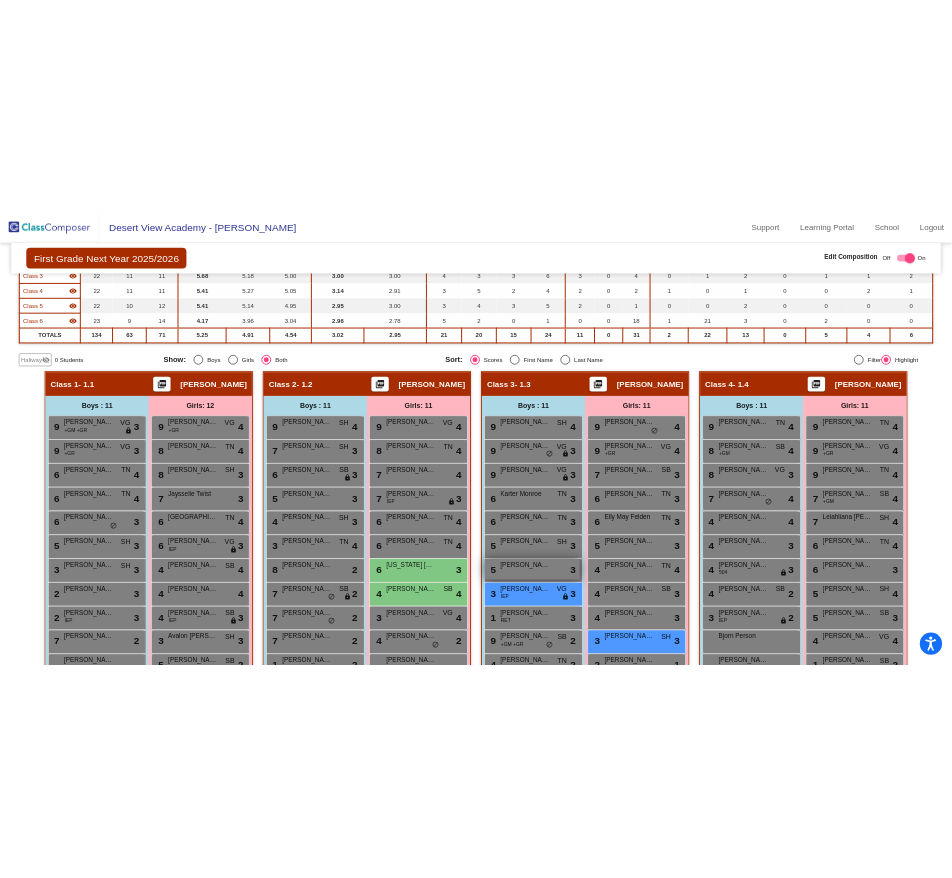 scroll, scrollTop: 0, scrollLeft: 0, axis: both 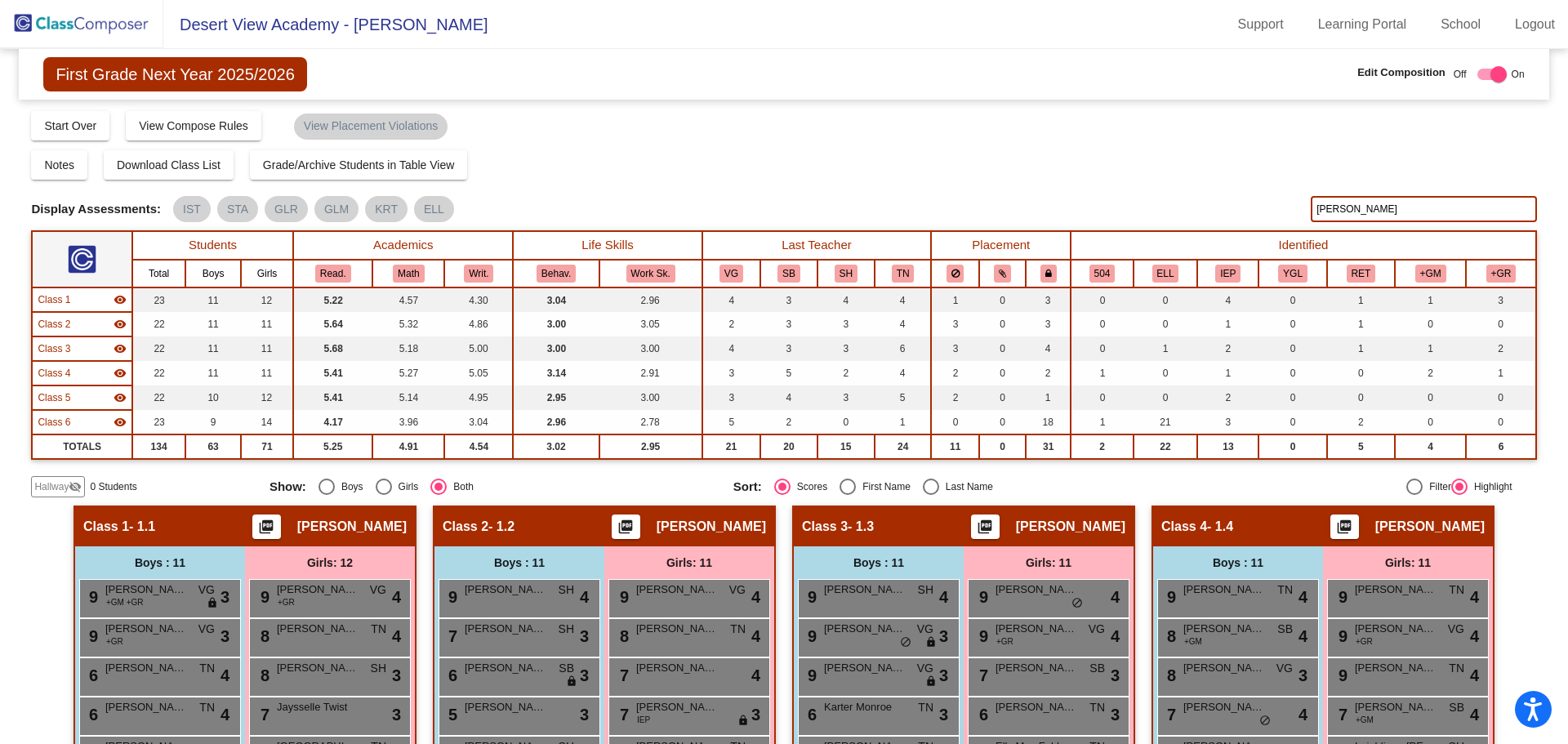 type on "[PERSON_NAME]" 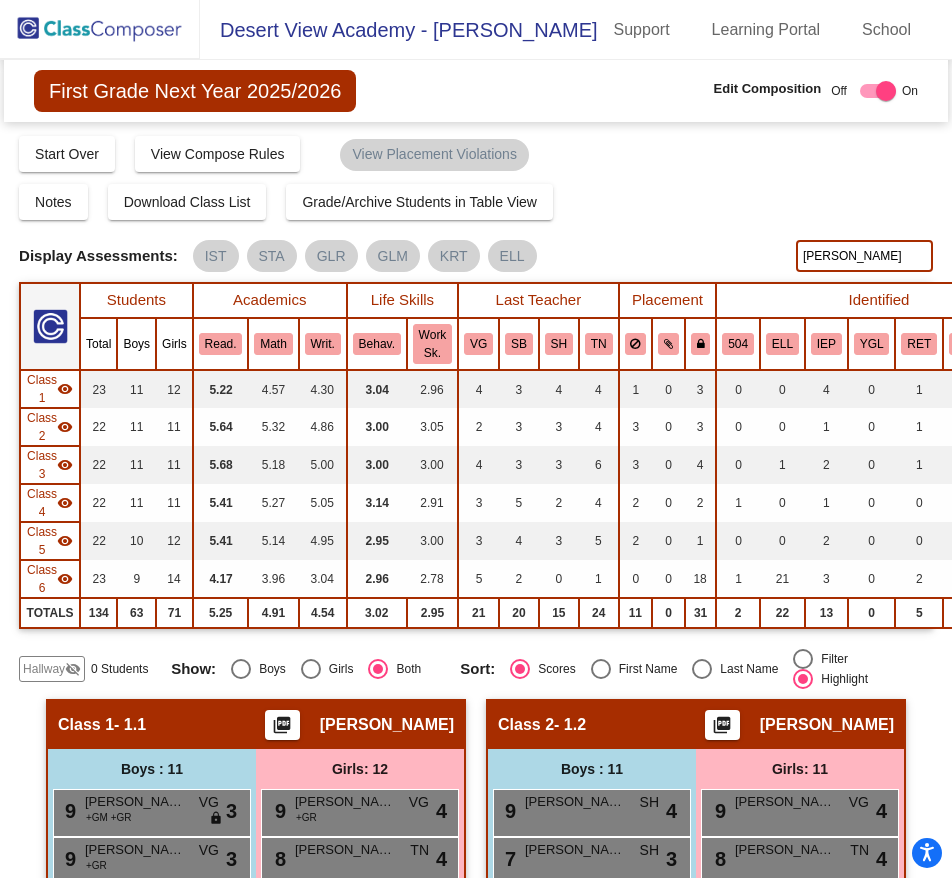 click on "Hallway" 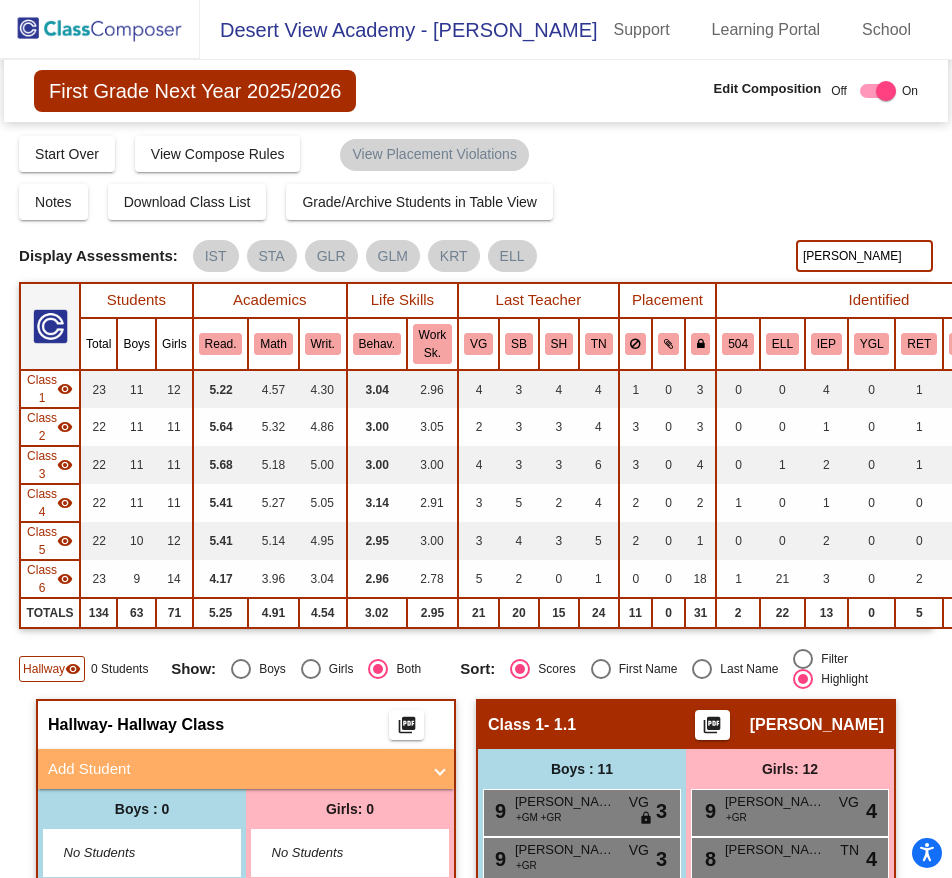 click on "Add Student" at bounding box center (234, 769) 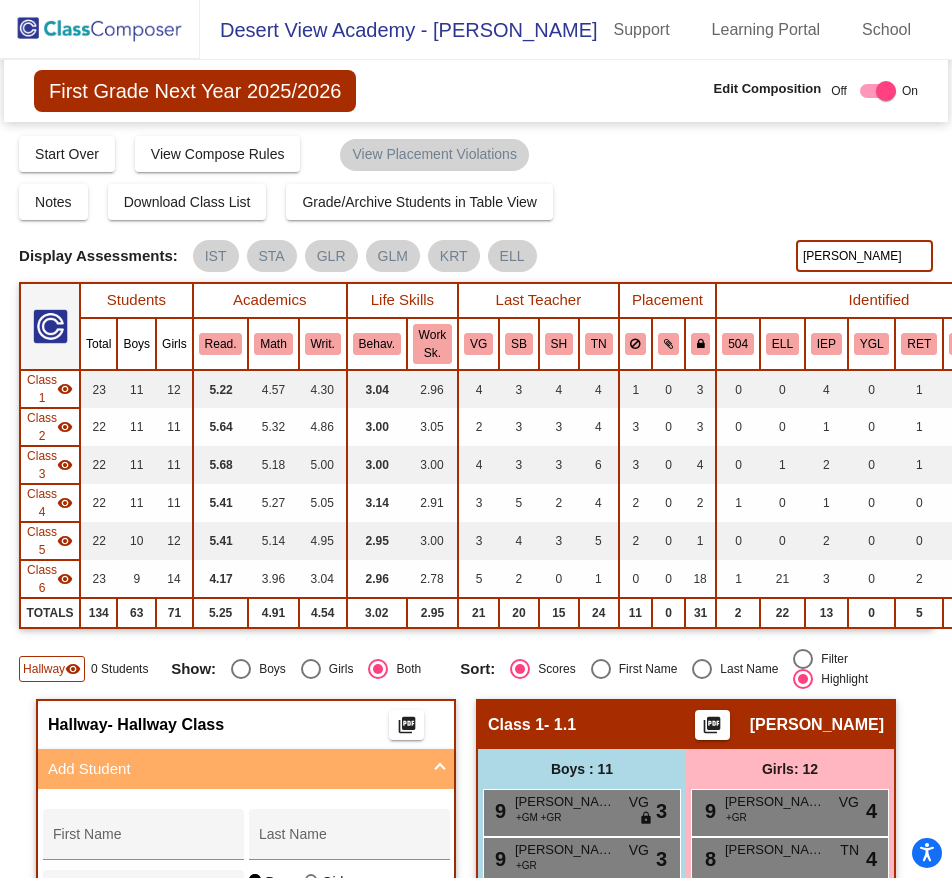 scroll, scrollTop: 300, scrollLeft: 0, axis: vertical 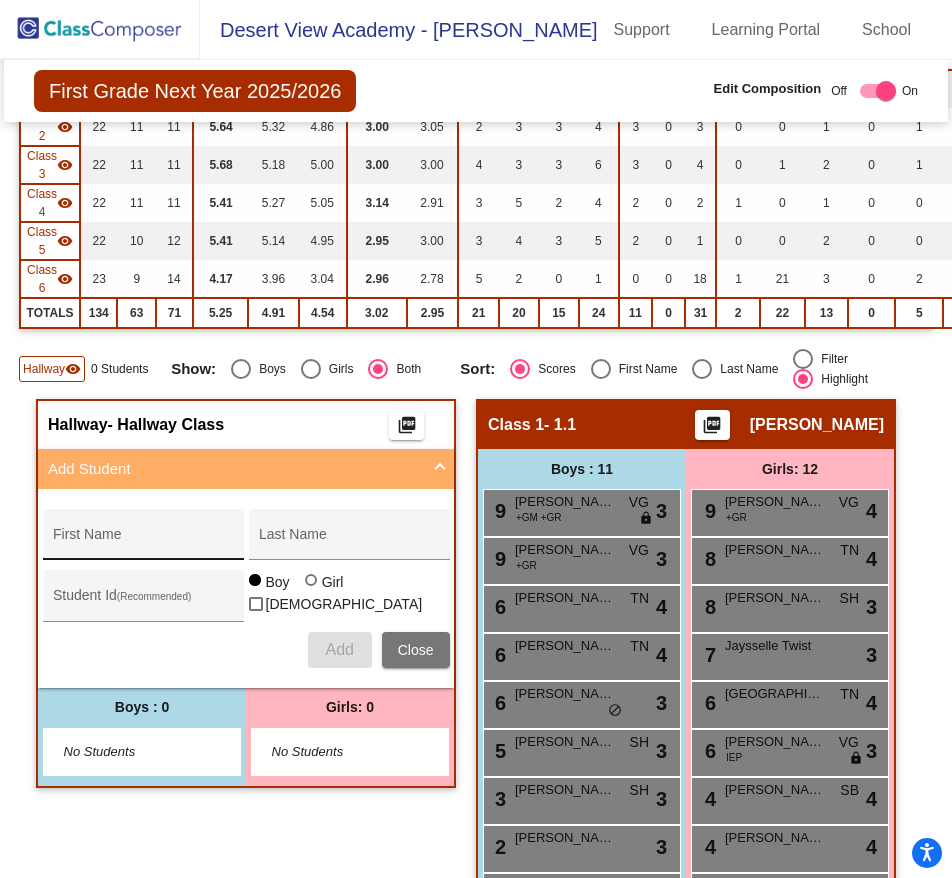 click on "First Name" at bounding box center (143, 542) 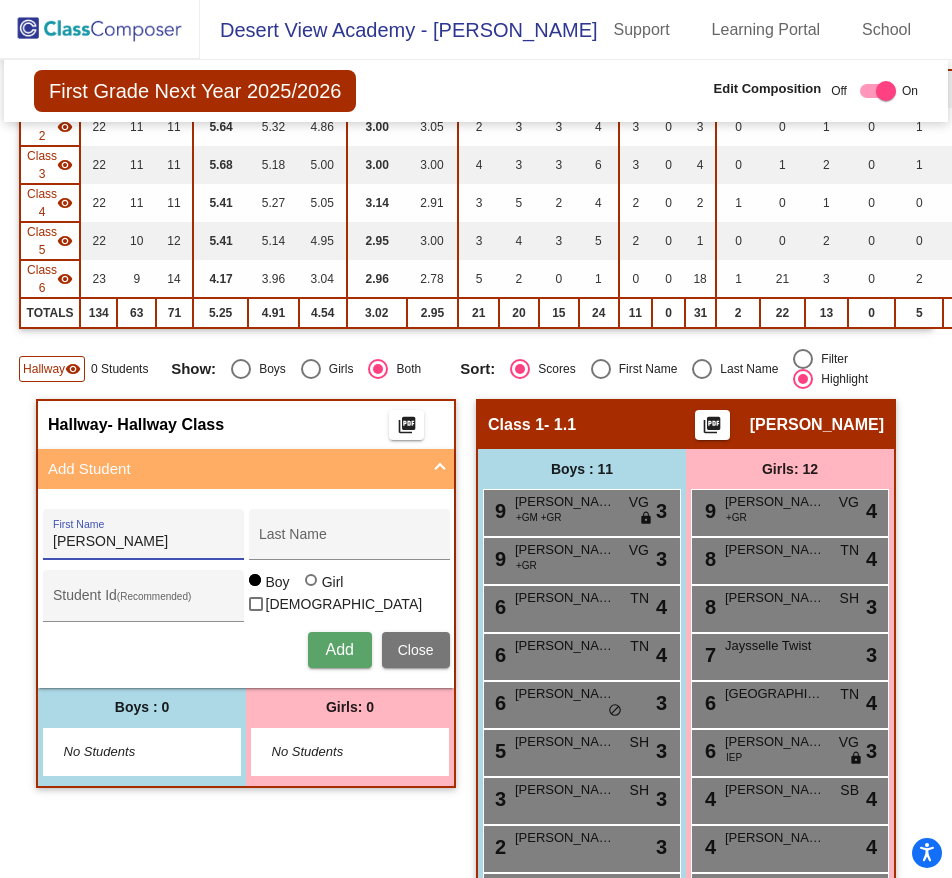type on "[PERSON_NAME]" 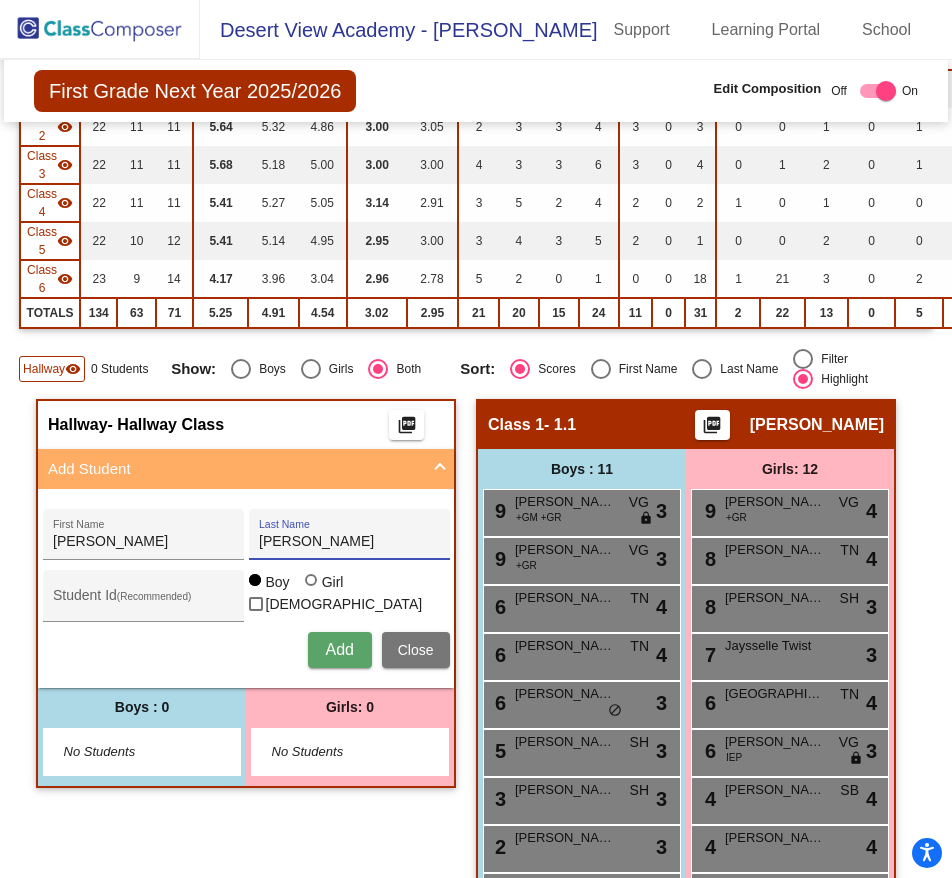 type on "[PERSON_NAME]" 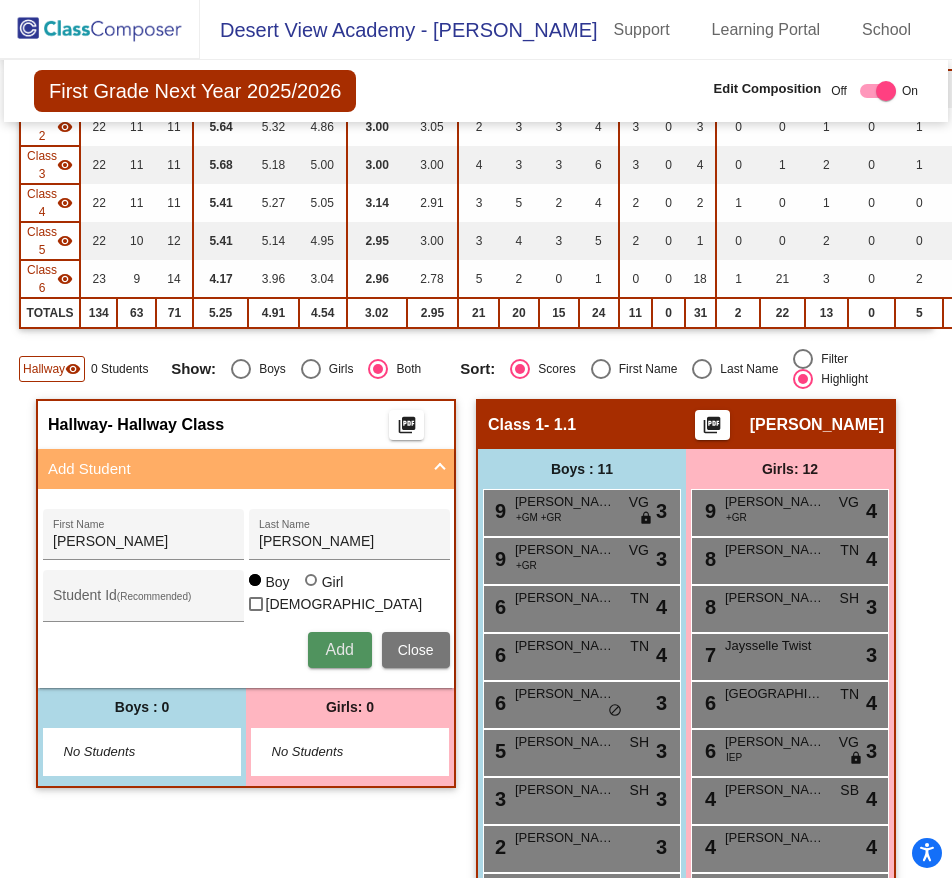click on "Add" at bounding box center (340, 650) 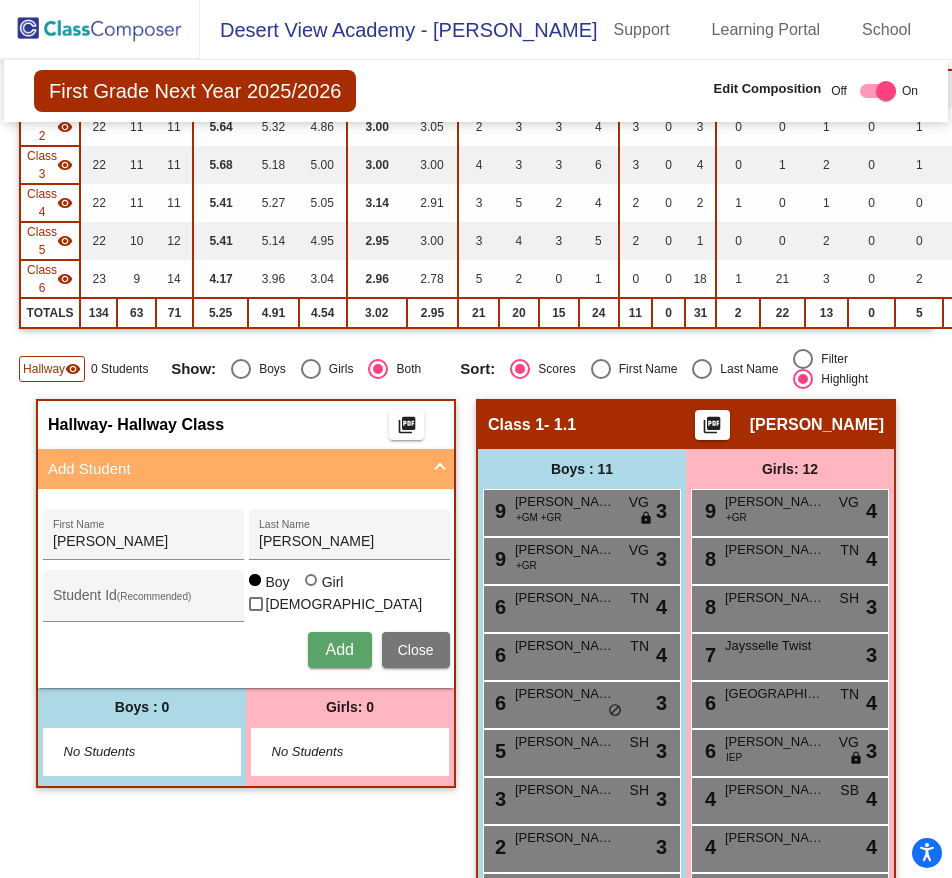 type 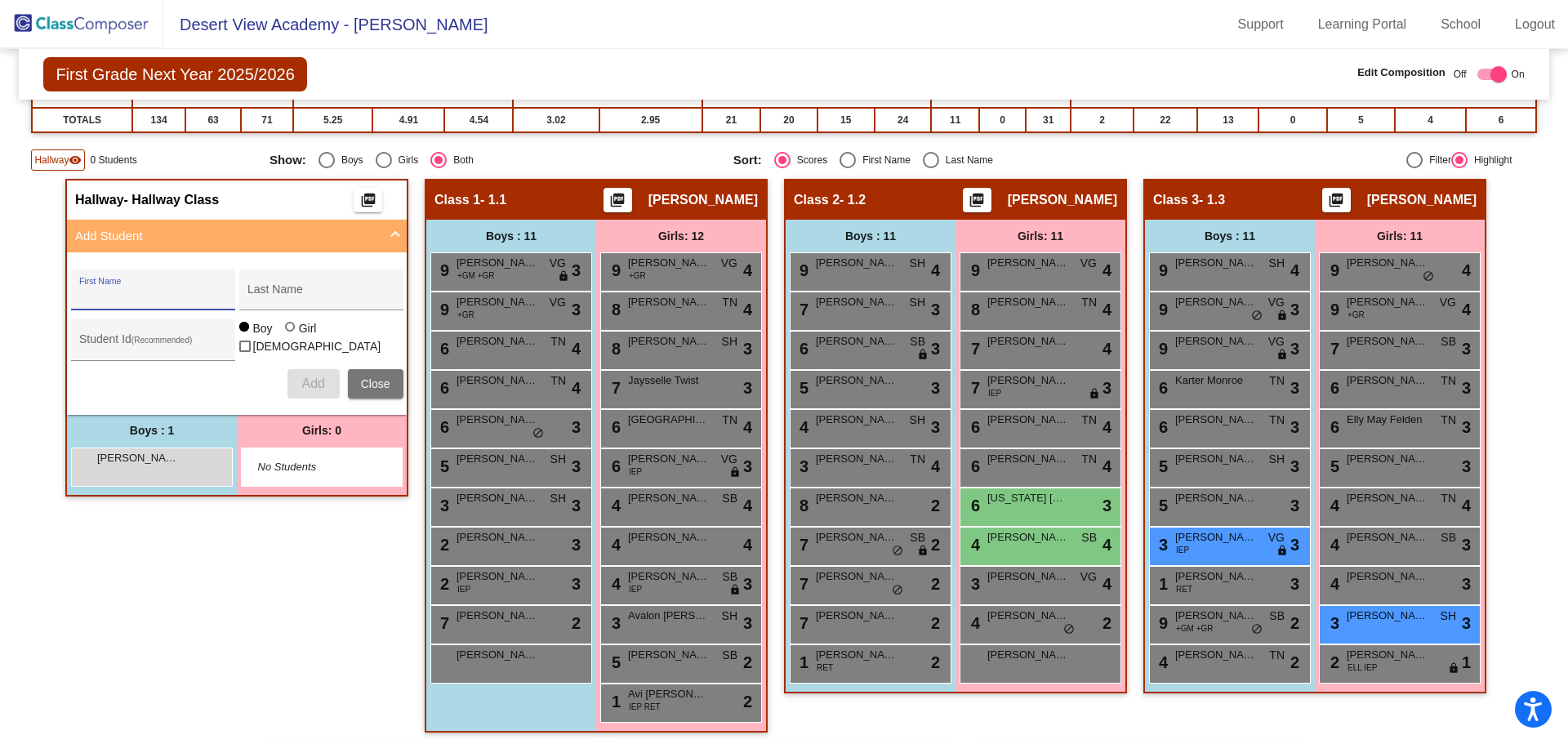 scroll, scrollTop: 303, scrollLeft: 0, axis: vertical 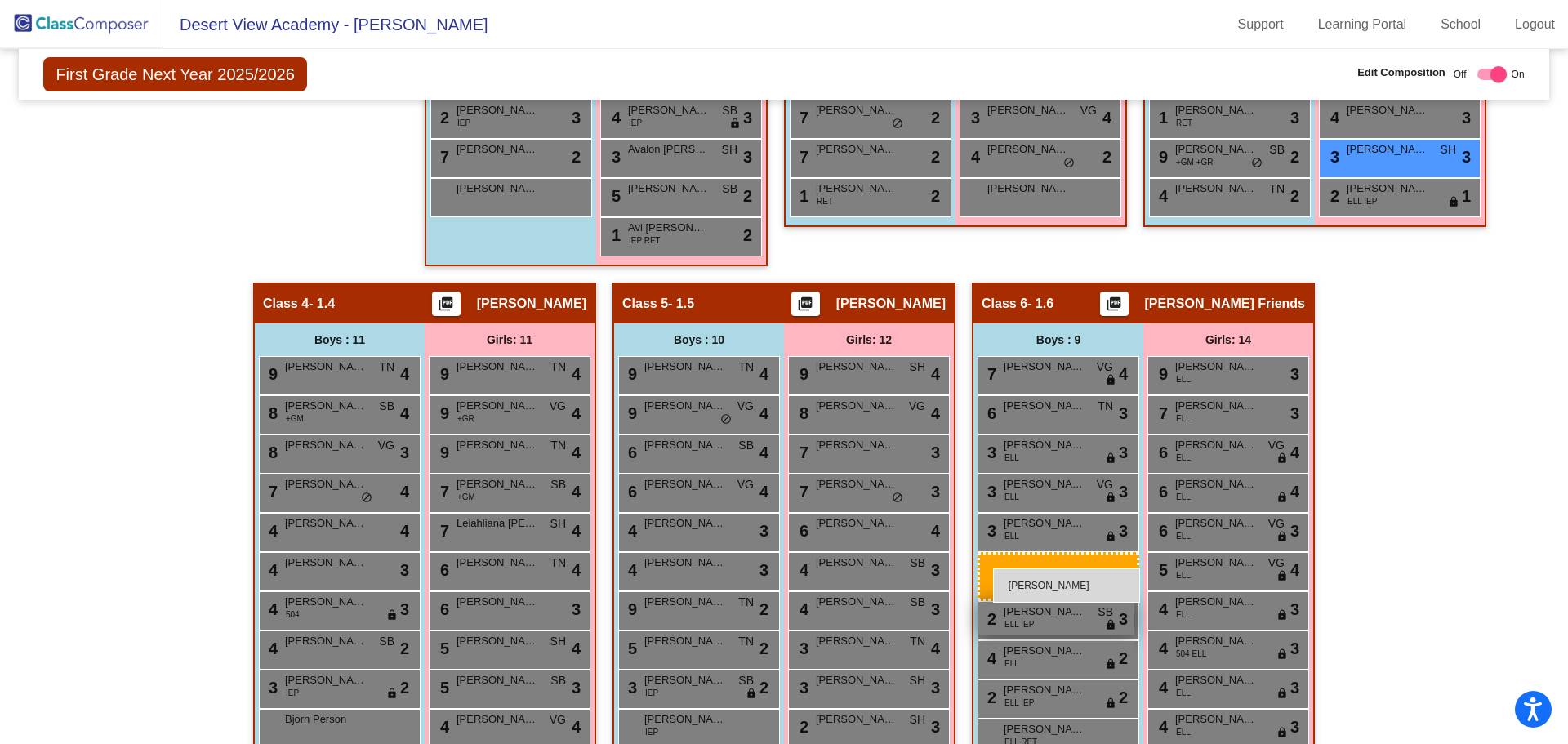 drag, startPoint x: 205, startPoint y: 492, endPoint x: 990, endPoint y: 567, distance: 788.5747 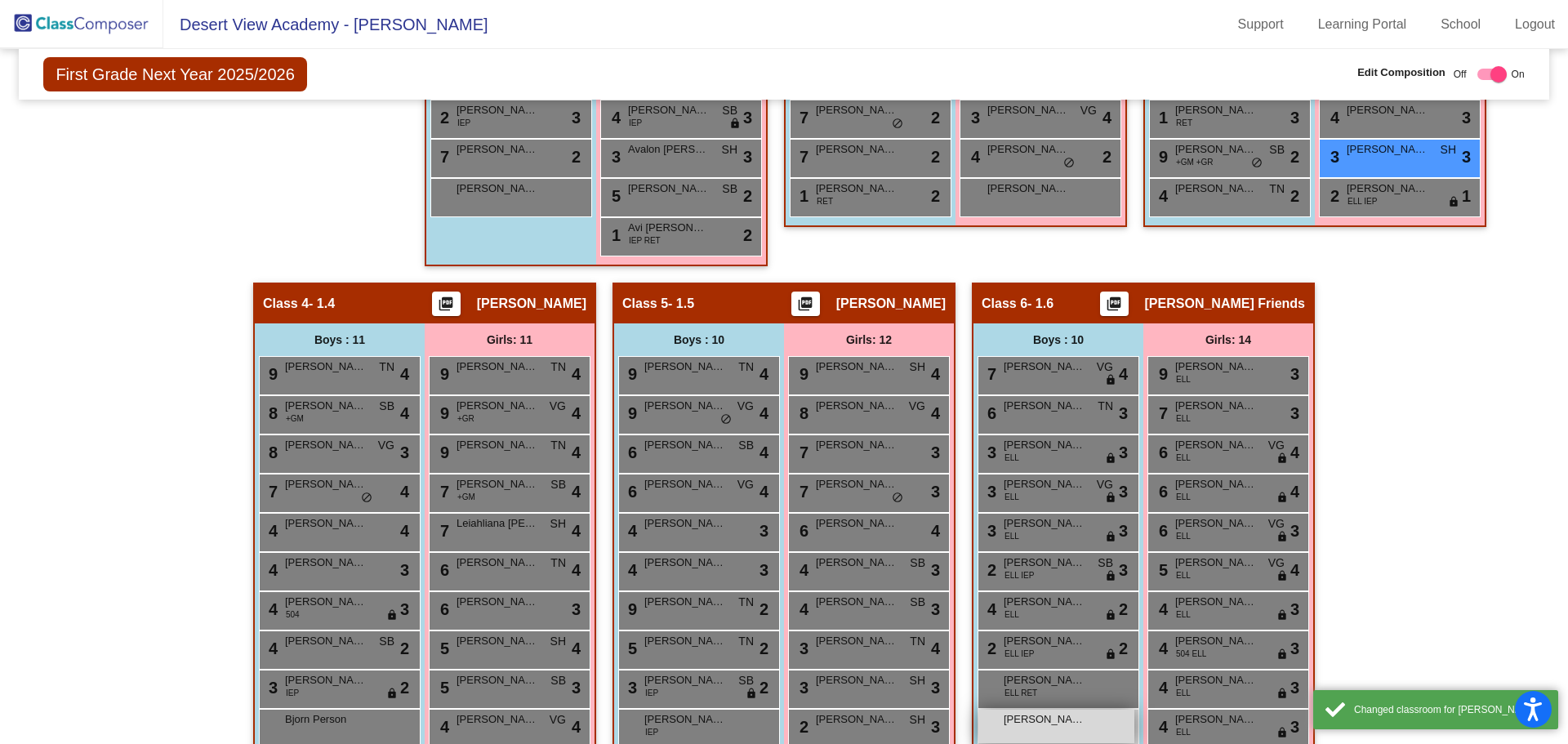 click on "[PERSON_NAME]" at bounding box center (1045, 719) 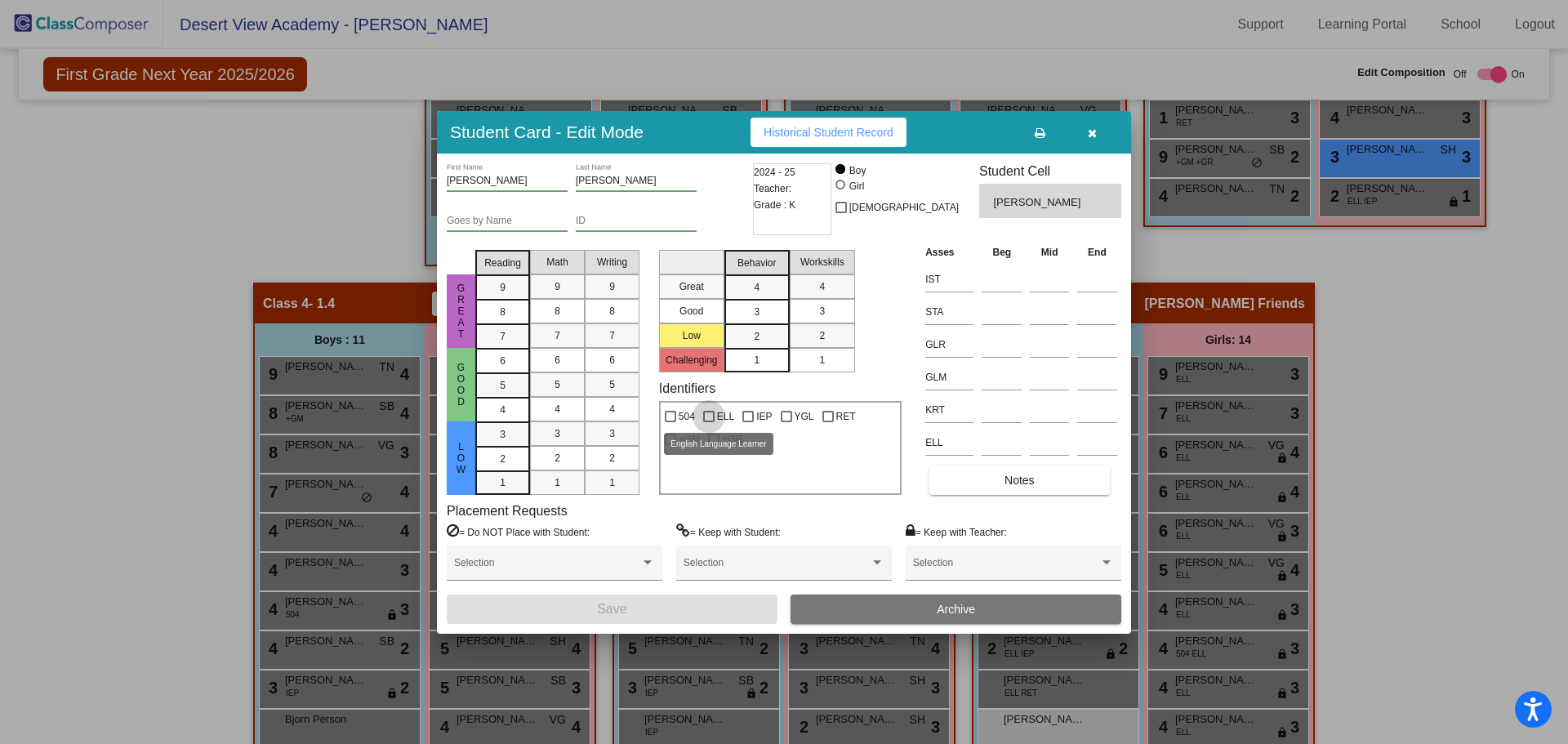 click at bounding box center (709, 417) 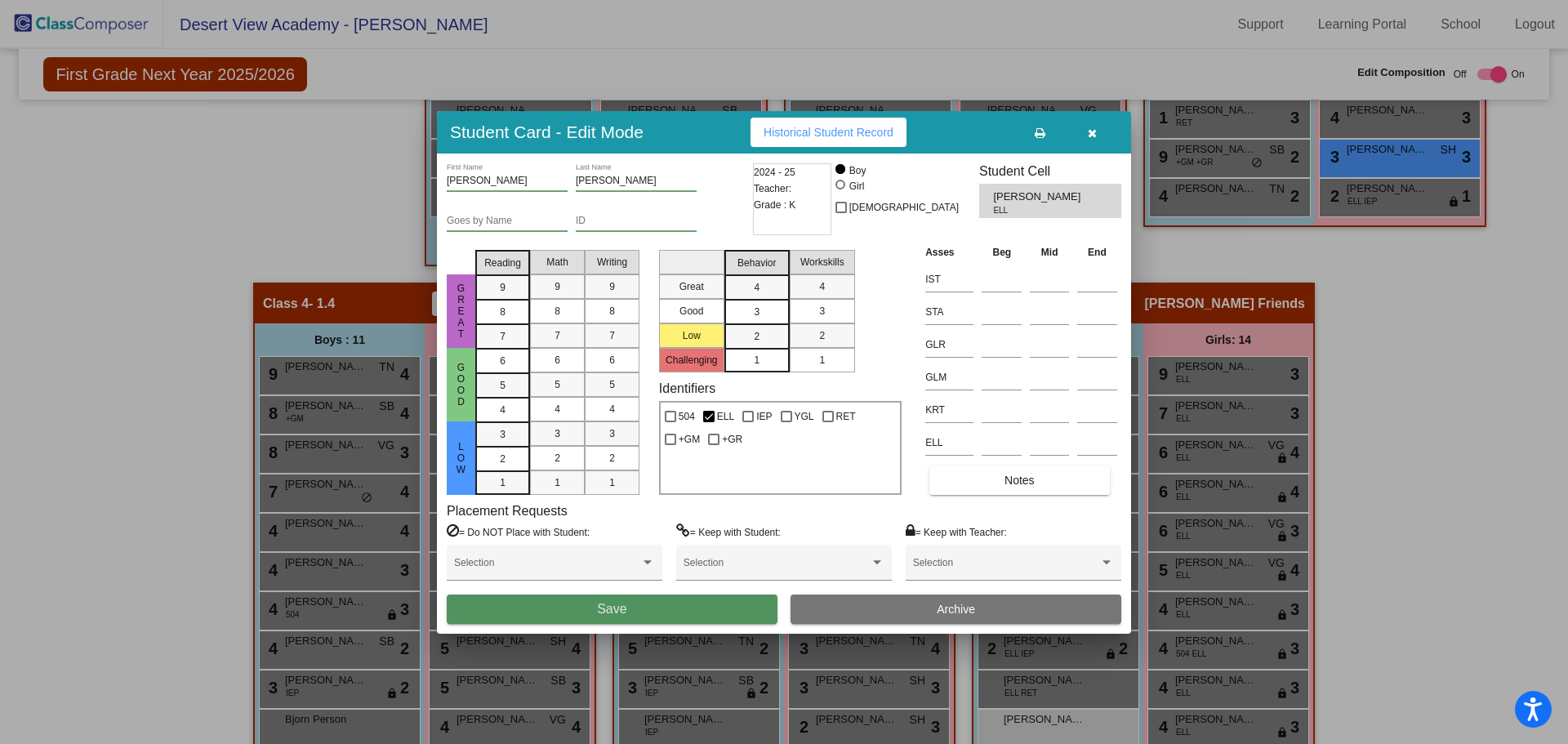 click on "Save" at bounding box center [612, 609] 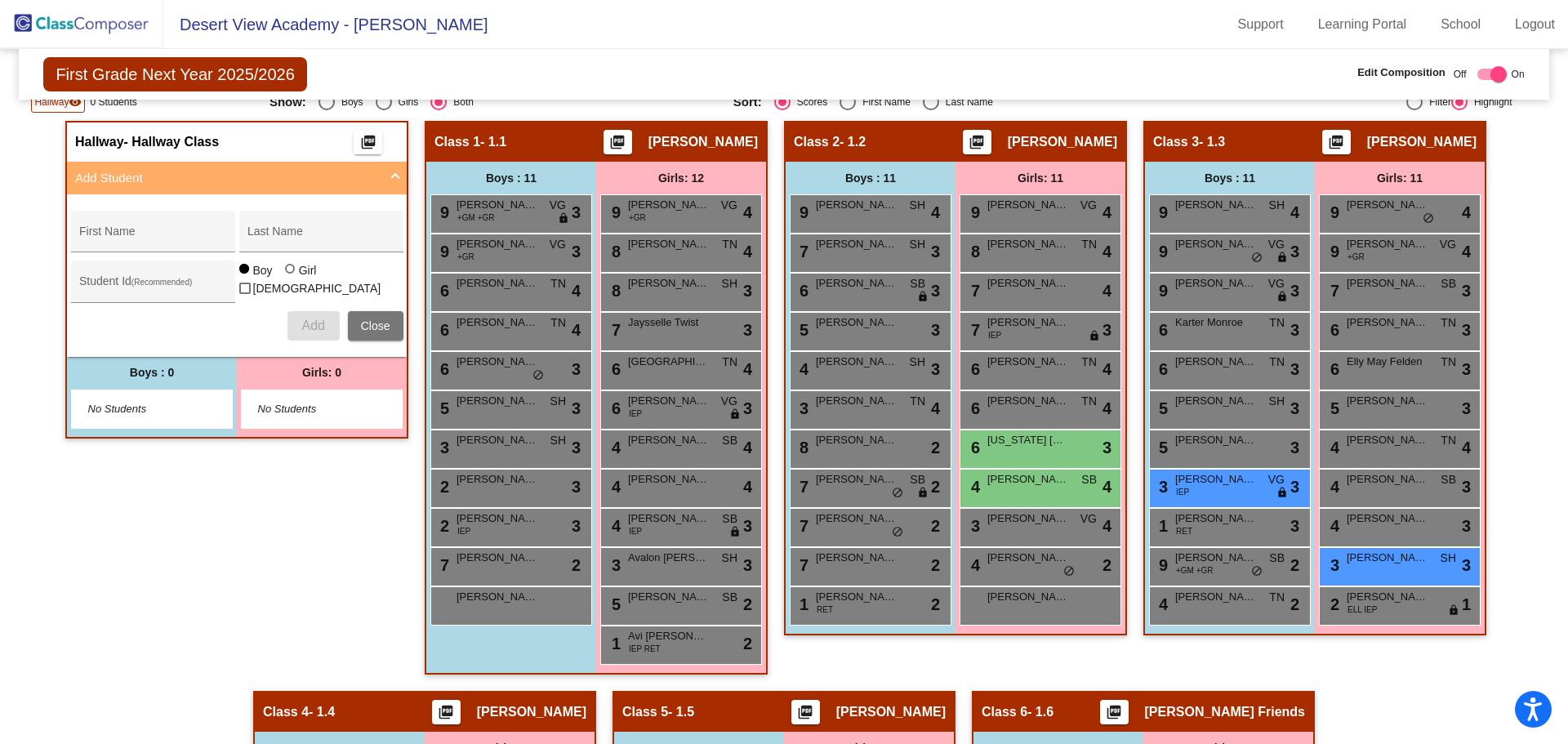 scroll, scrollTop: 0, scrollLeft: 0, axis: both 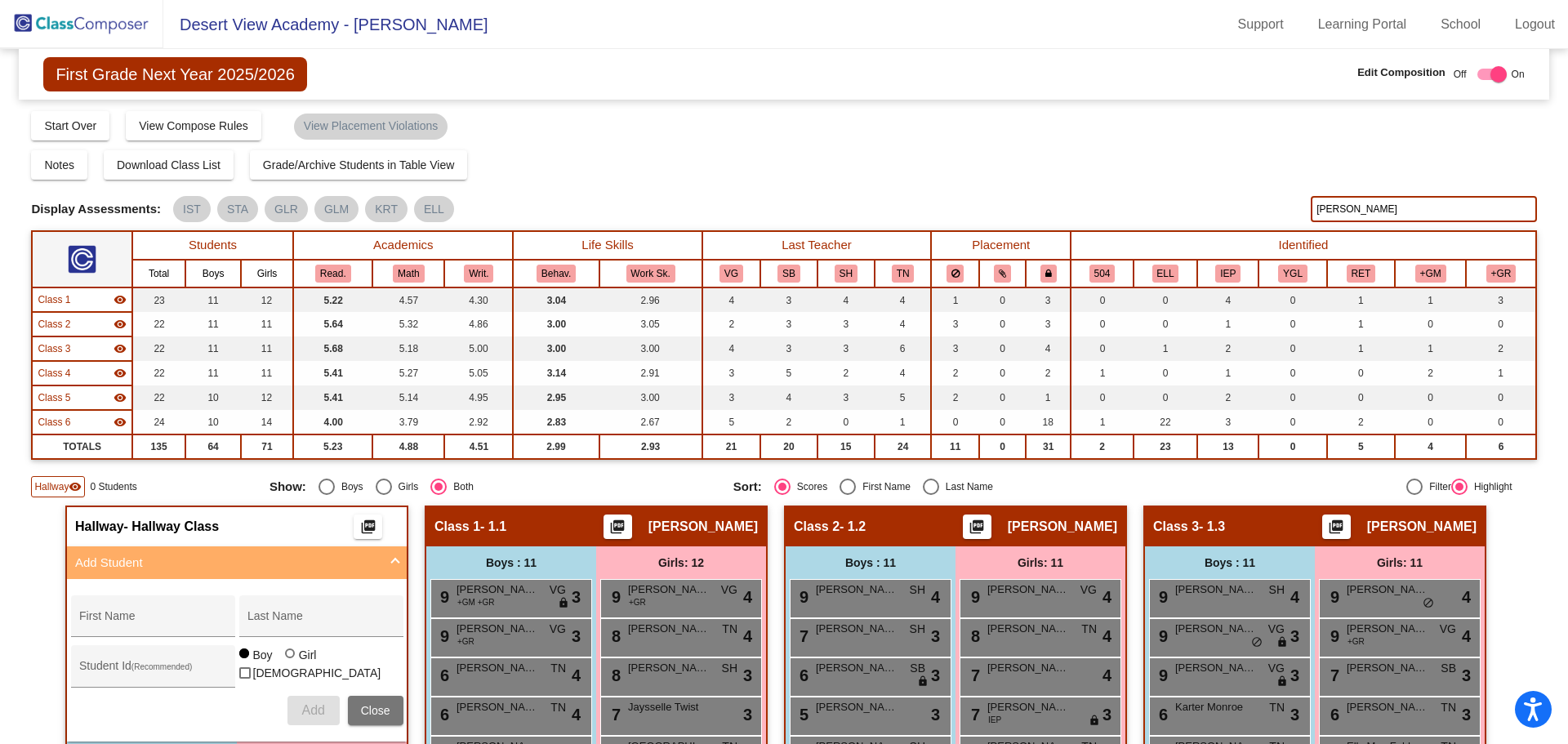 click on "Hallway" 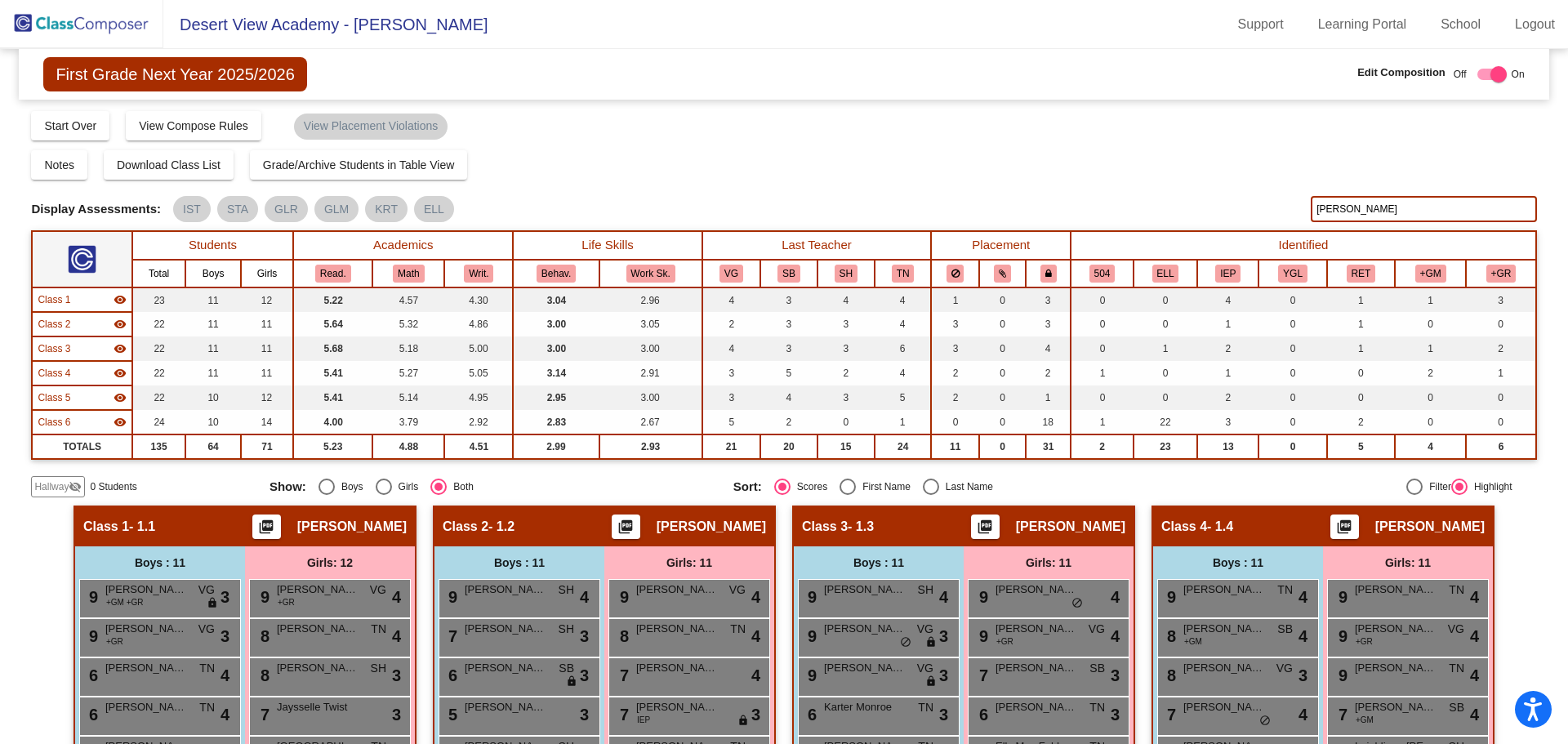 click 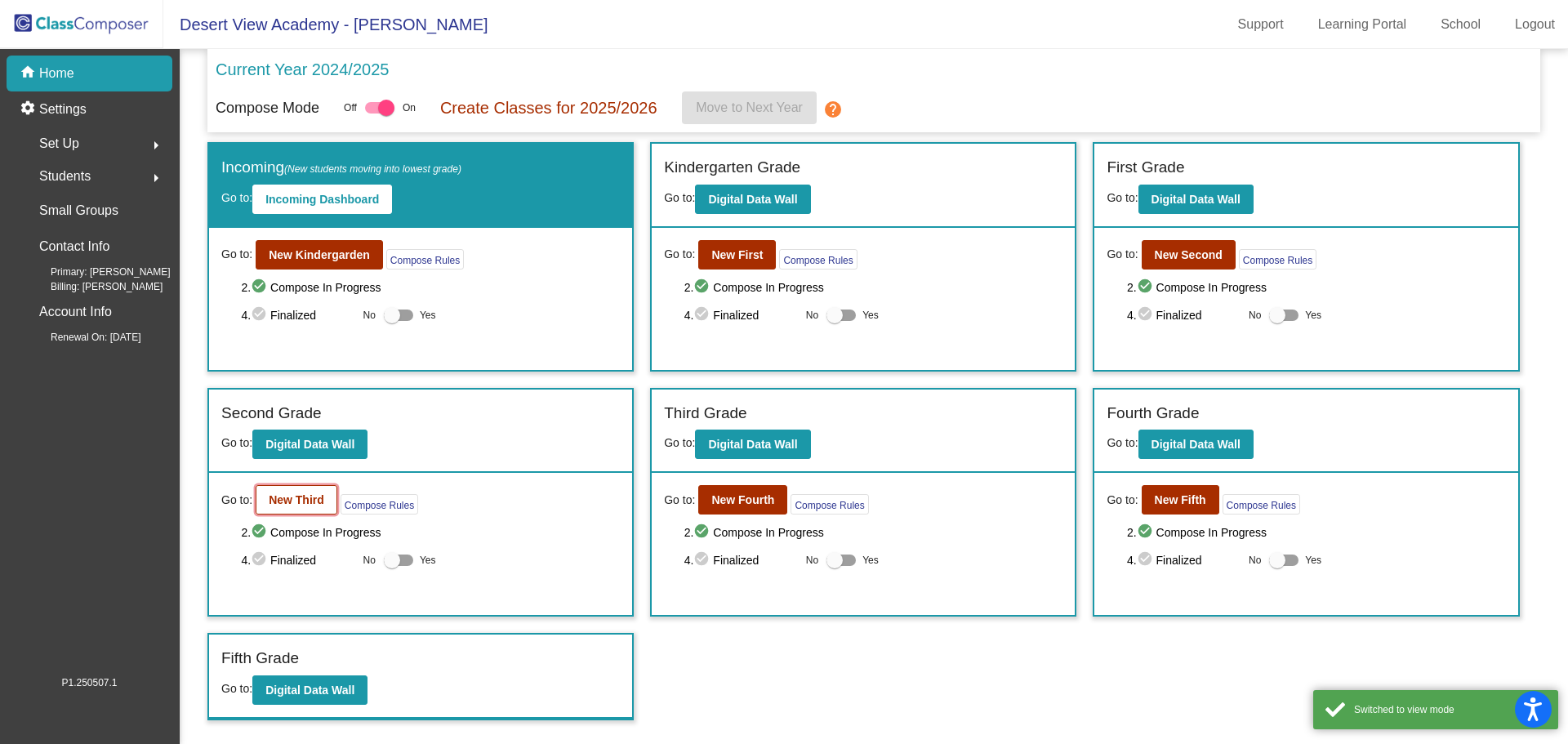 click on "New Third" 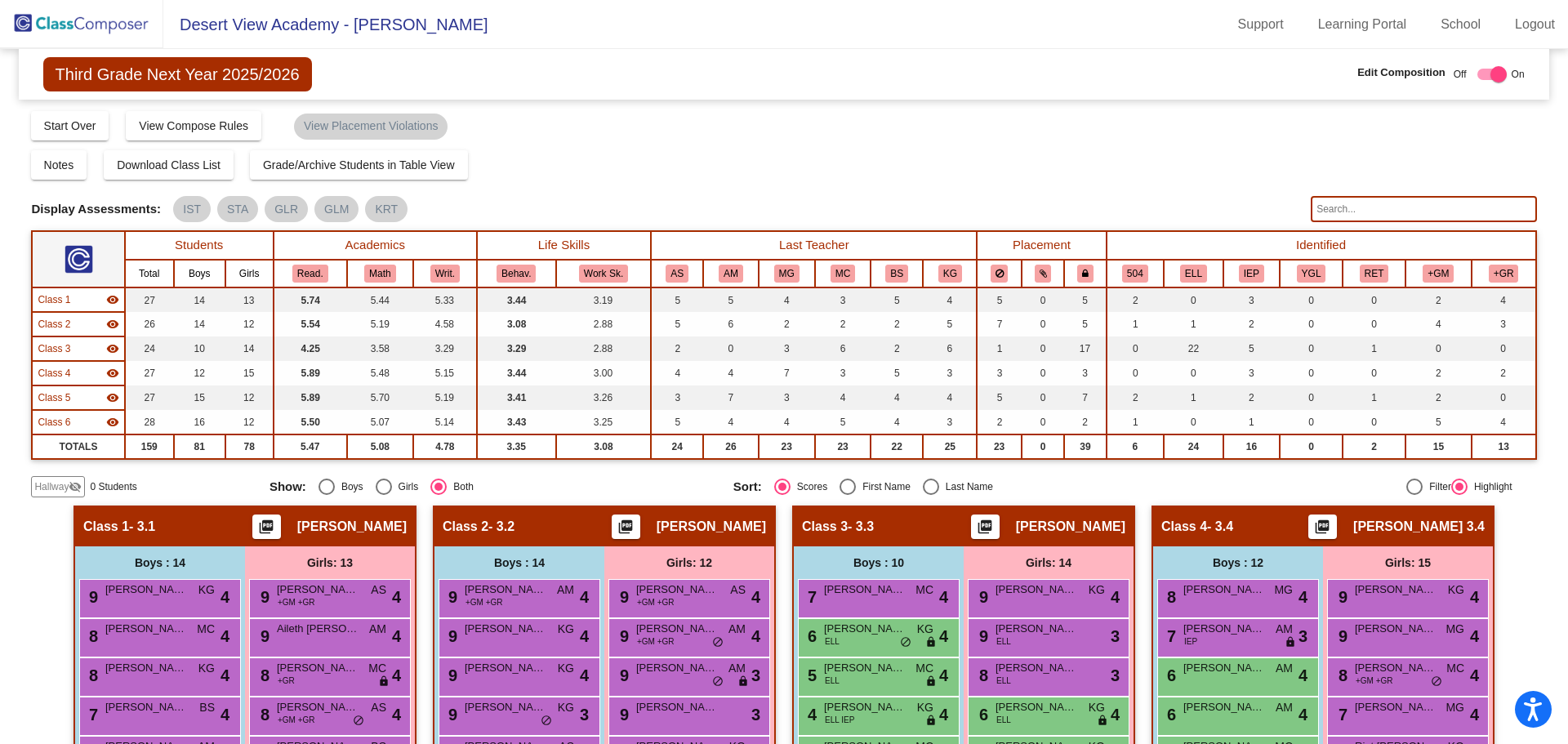 click 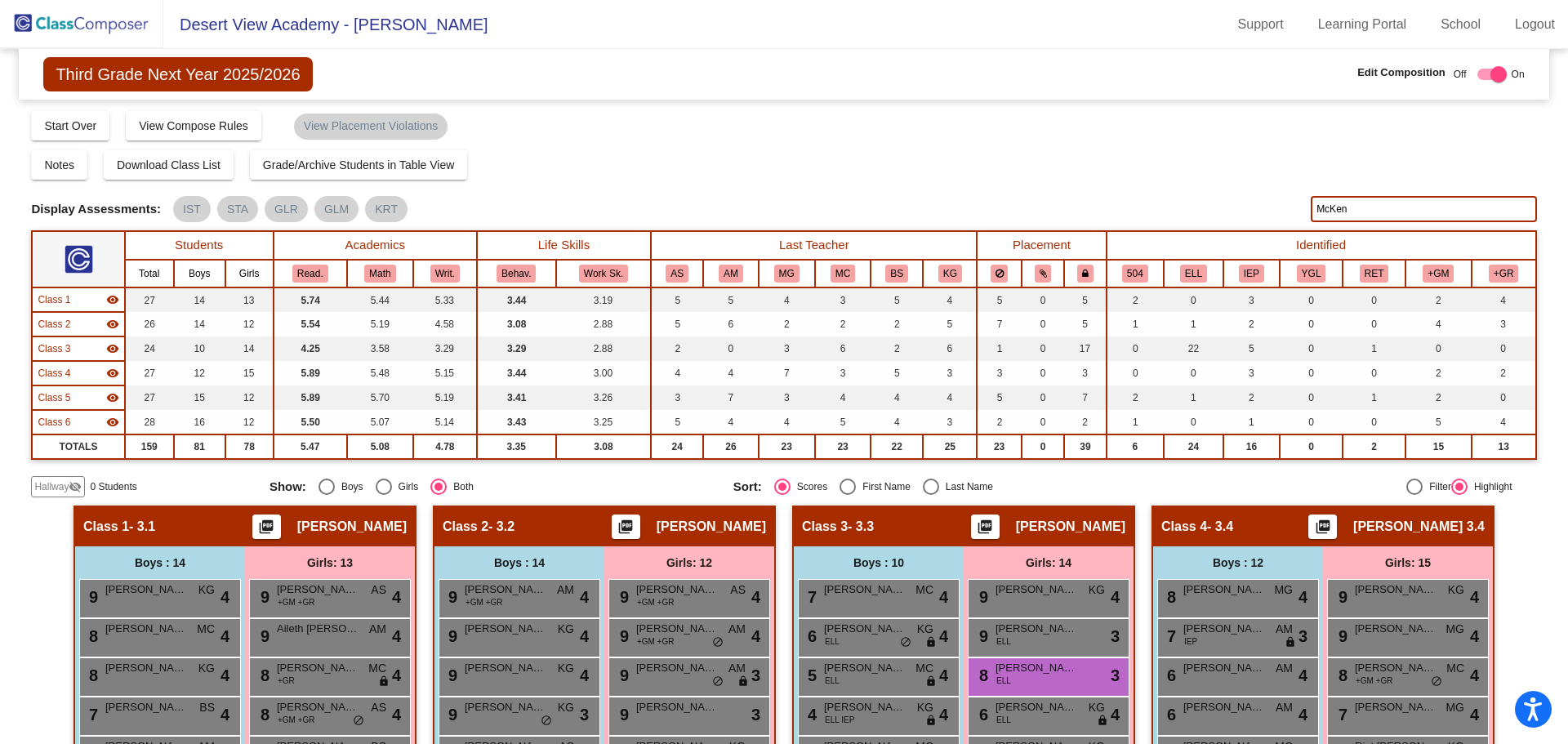 type on "[PERSON_NAME]" 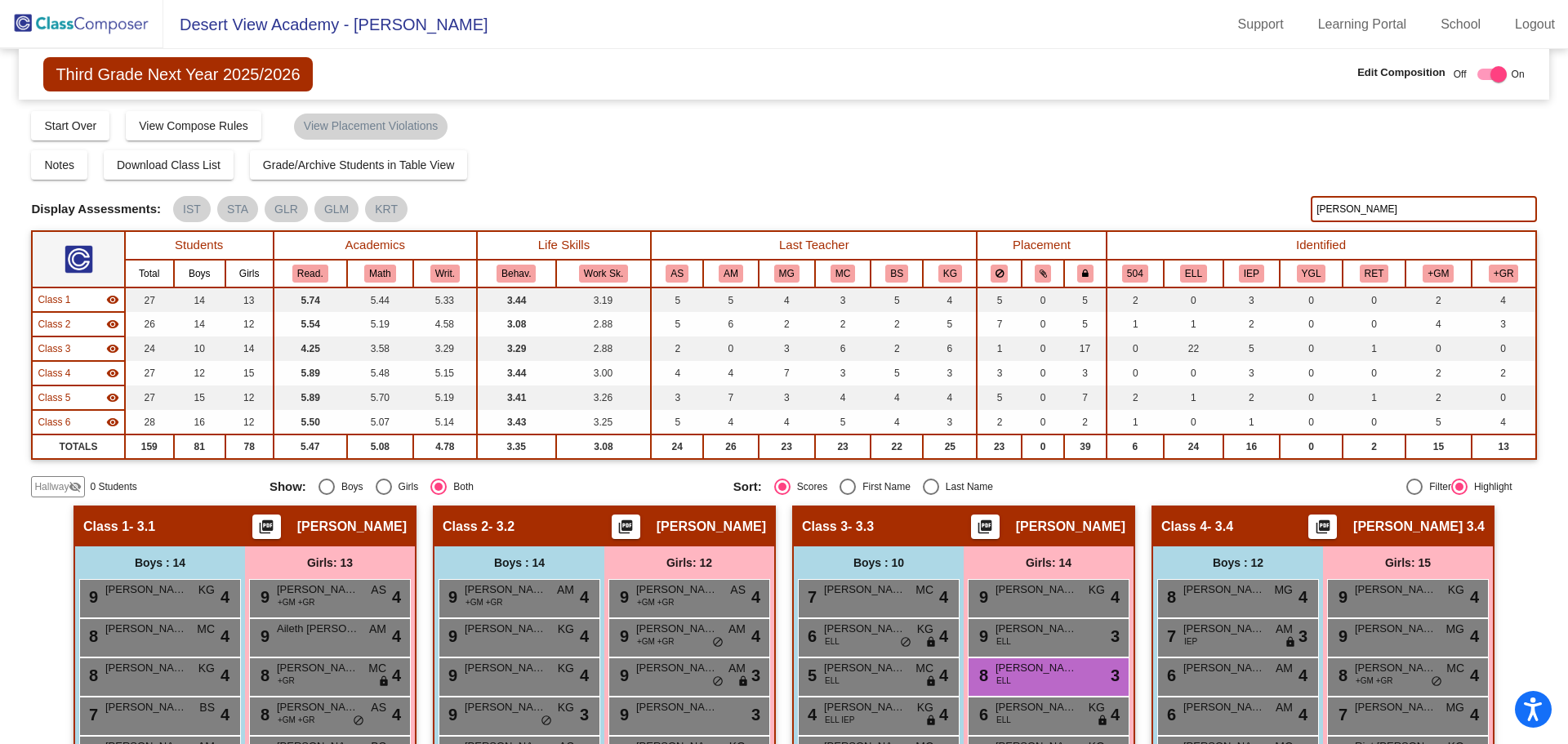 click 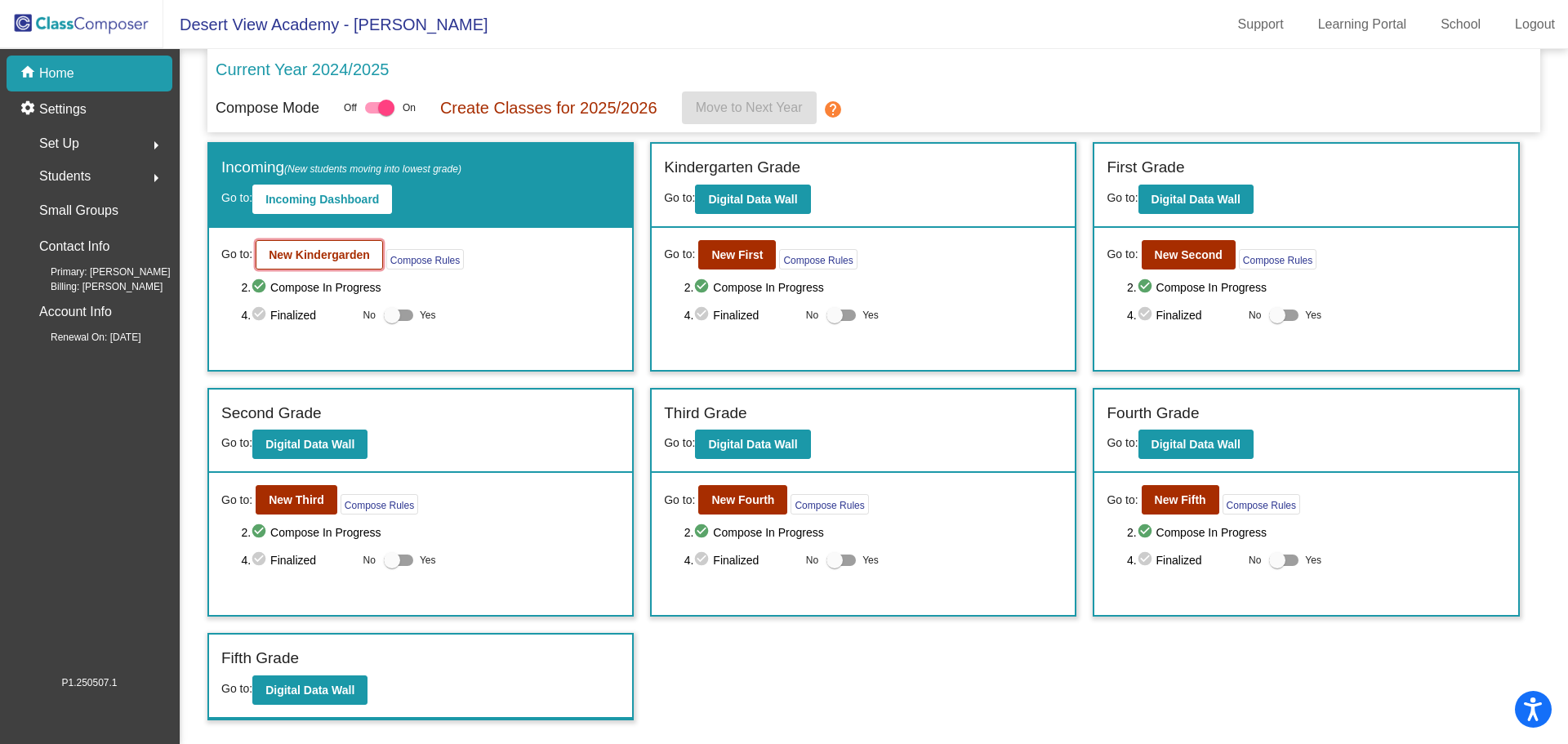 click on "New Kindergarden" 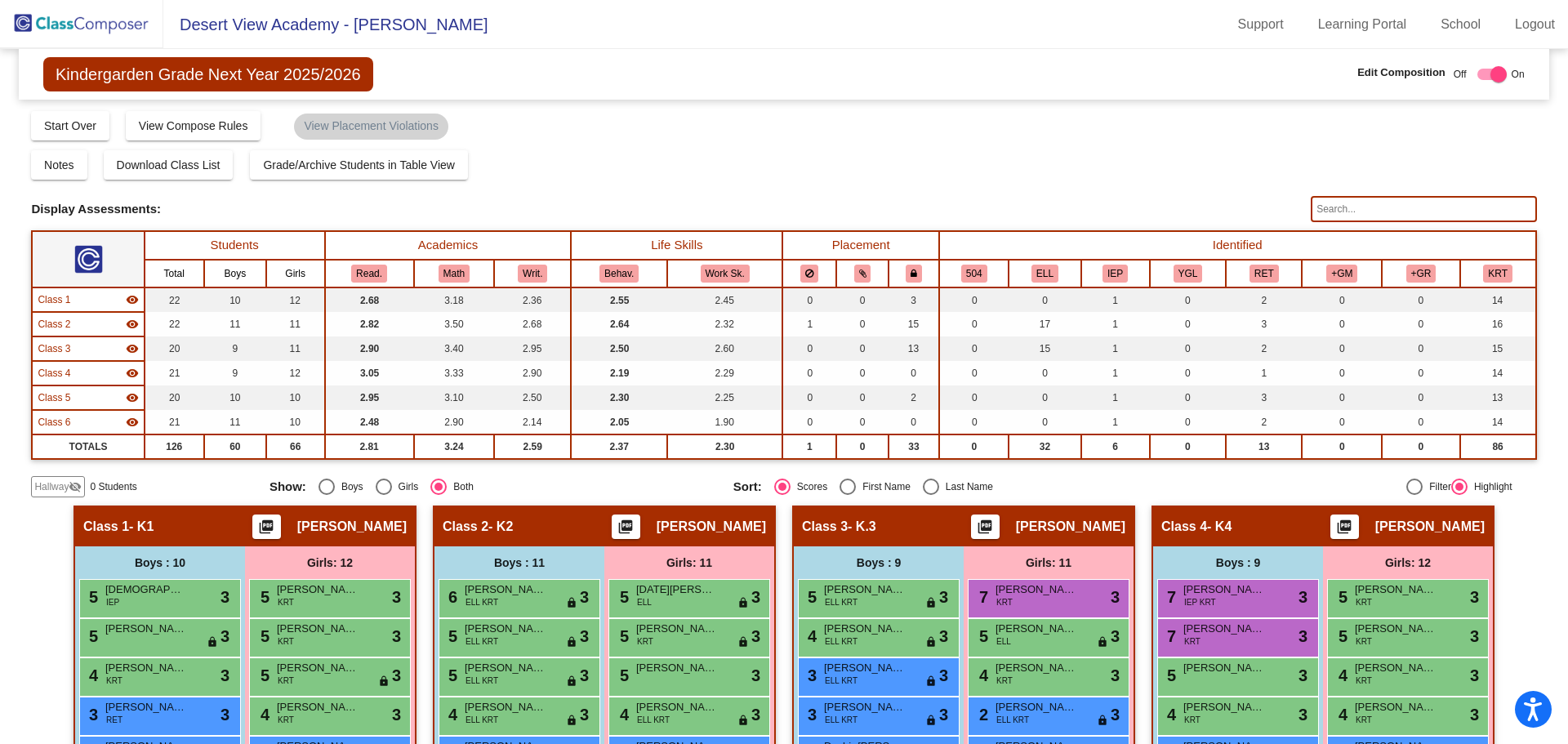 click on "visibility_off" 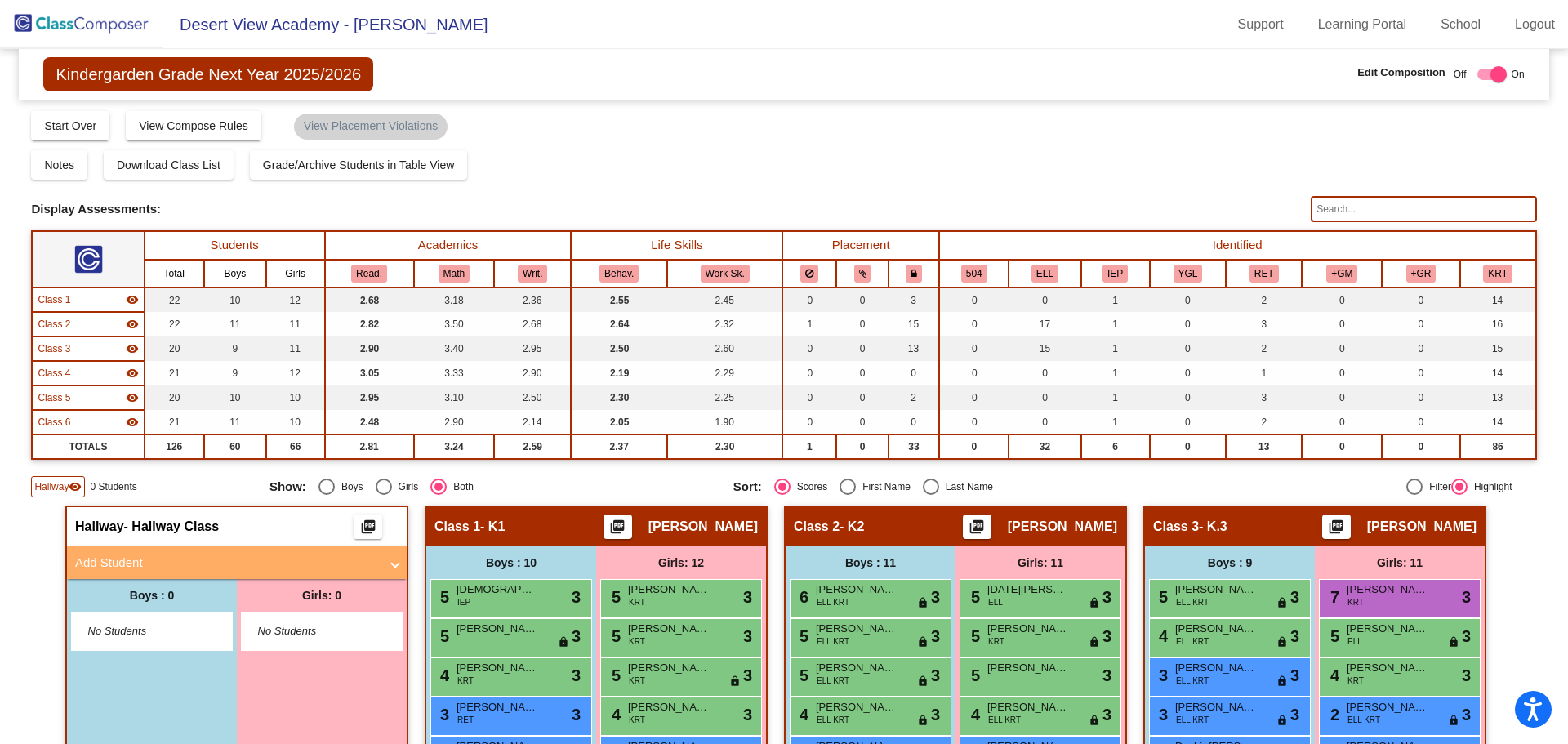 click on "Add Student" at bounding box center [227, 563] 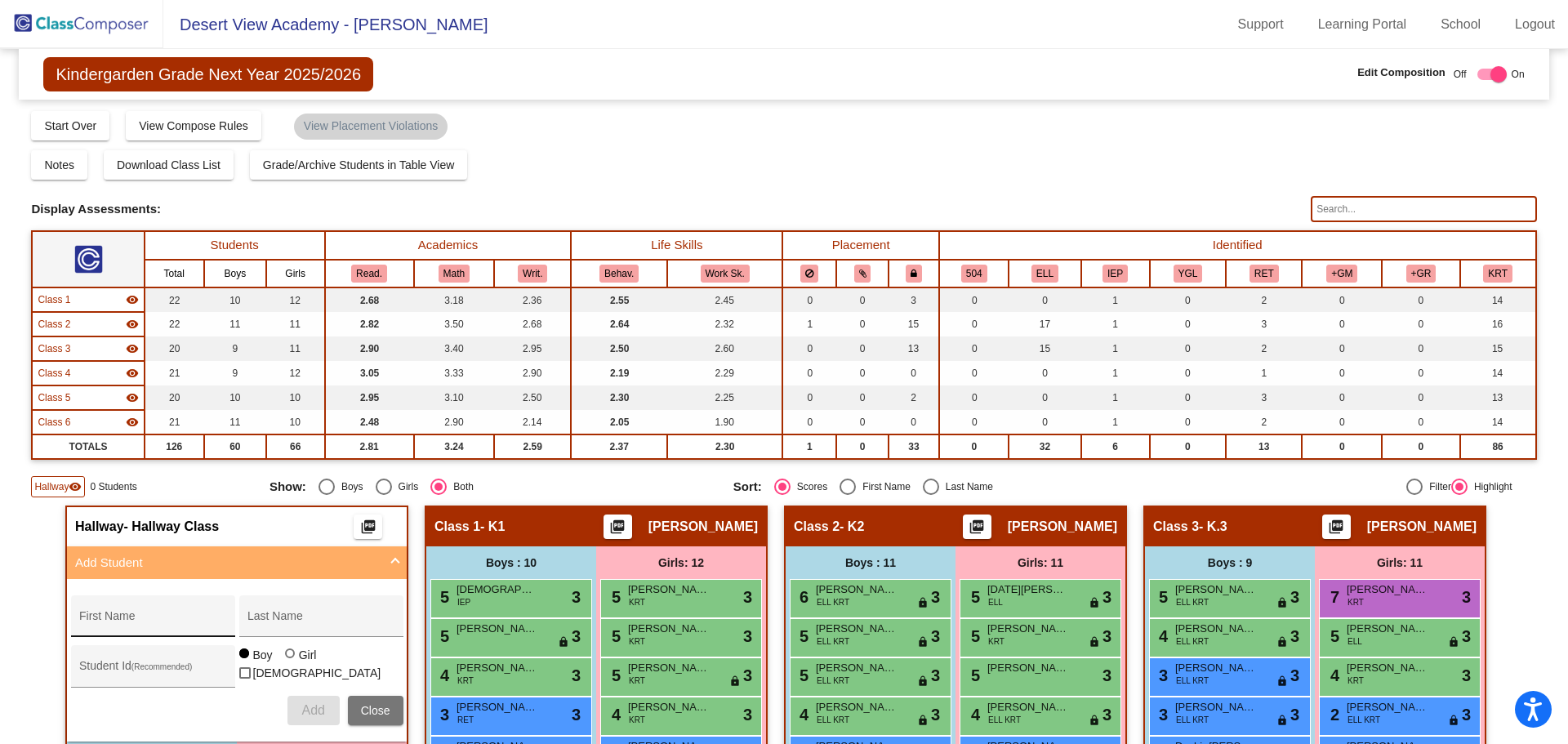 click on "First Name" at bounding box center (153, 621) 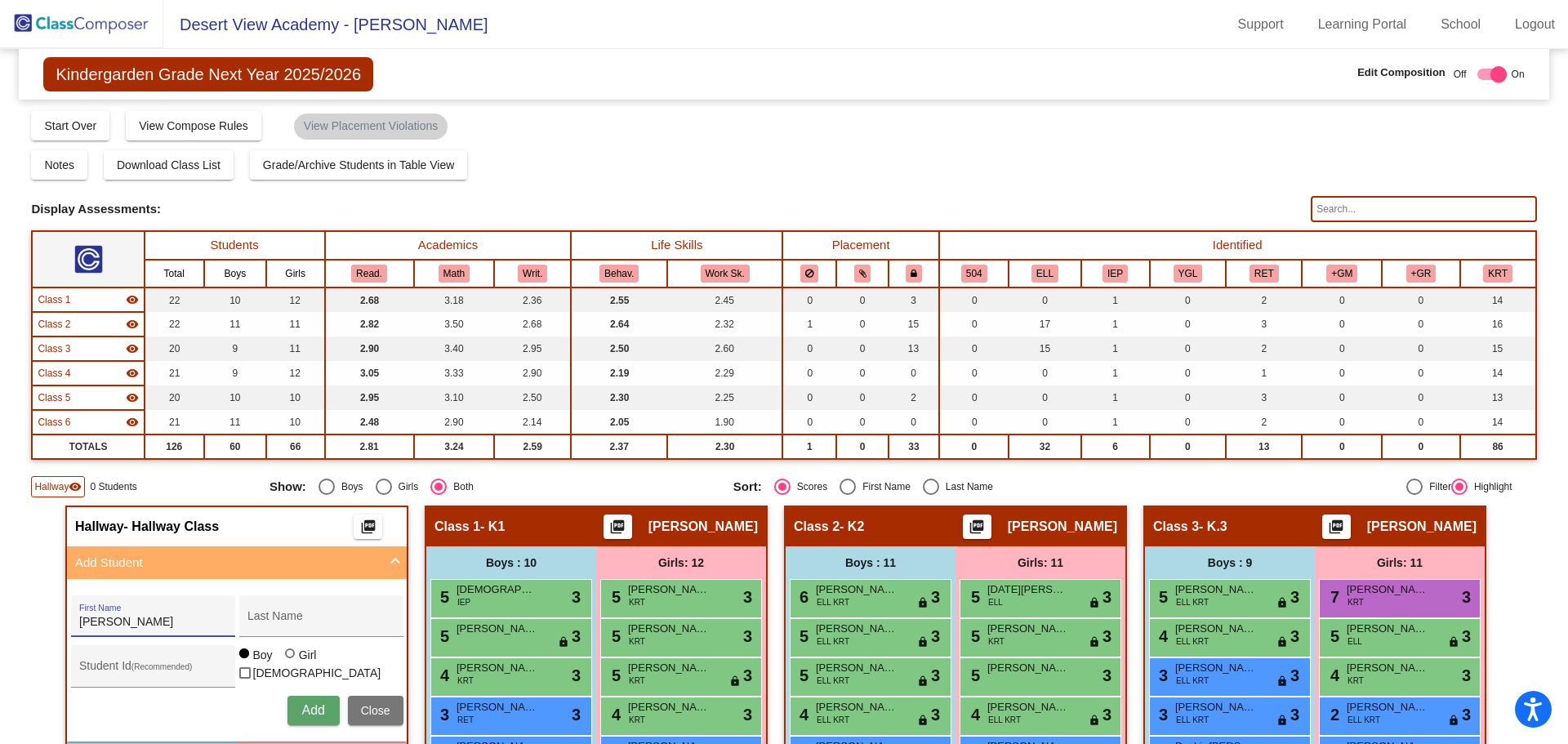 type on "[PERSON_NAME]" 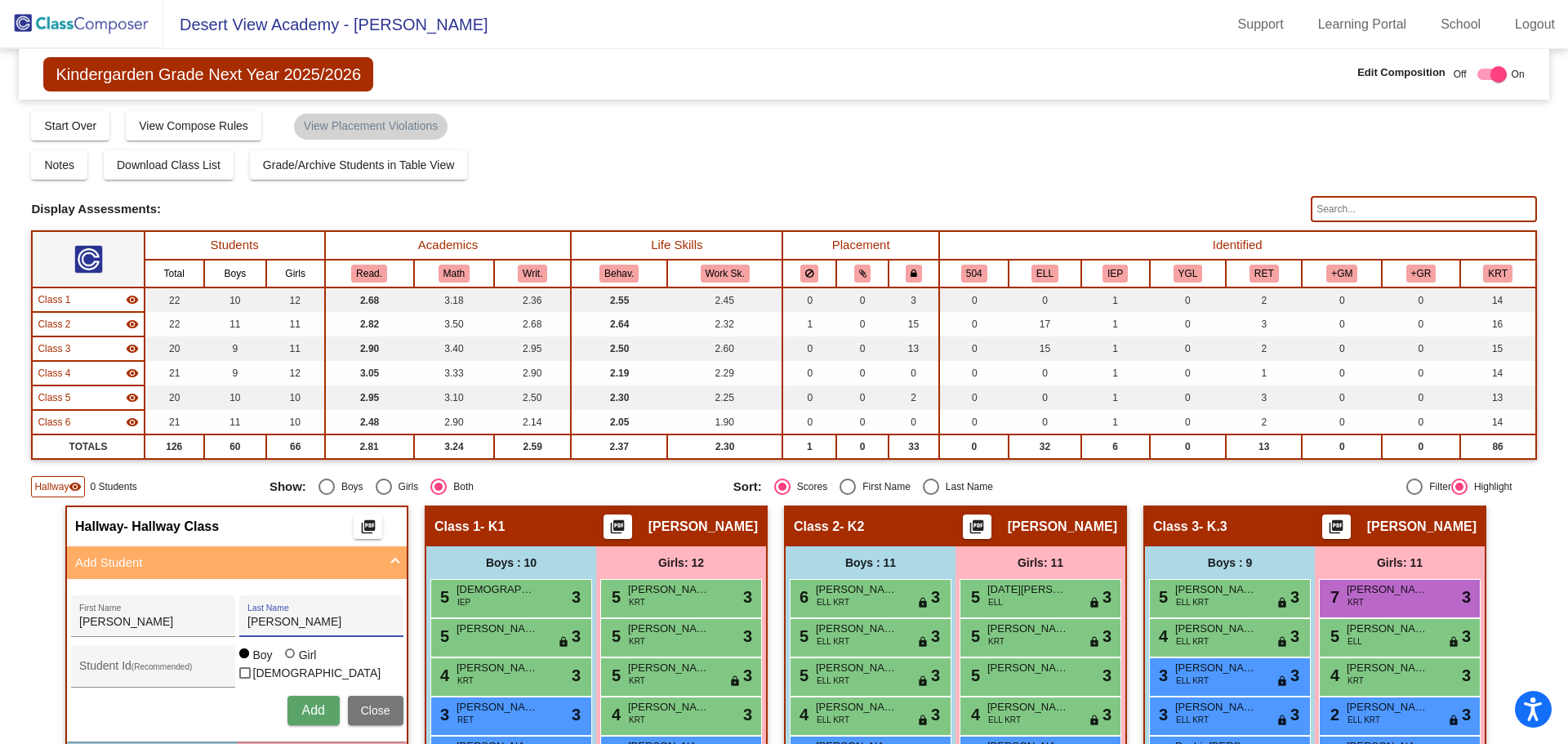 type on "[PERSON_NAME]" 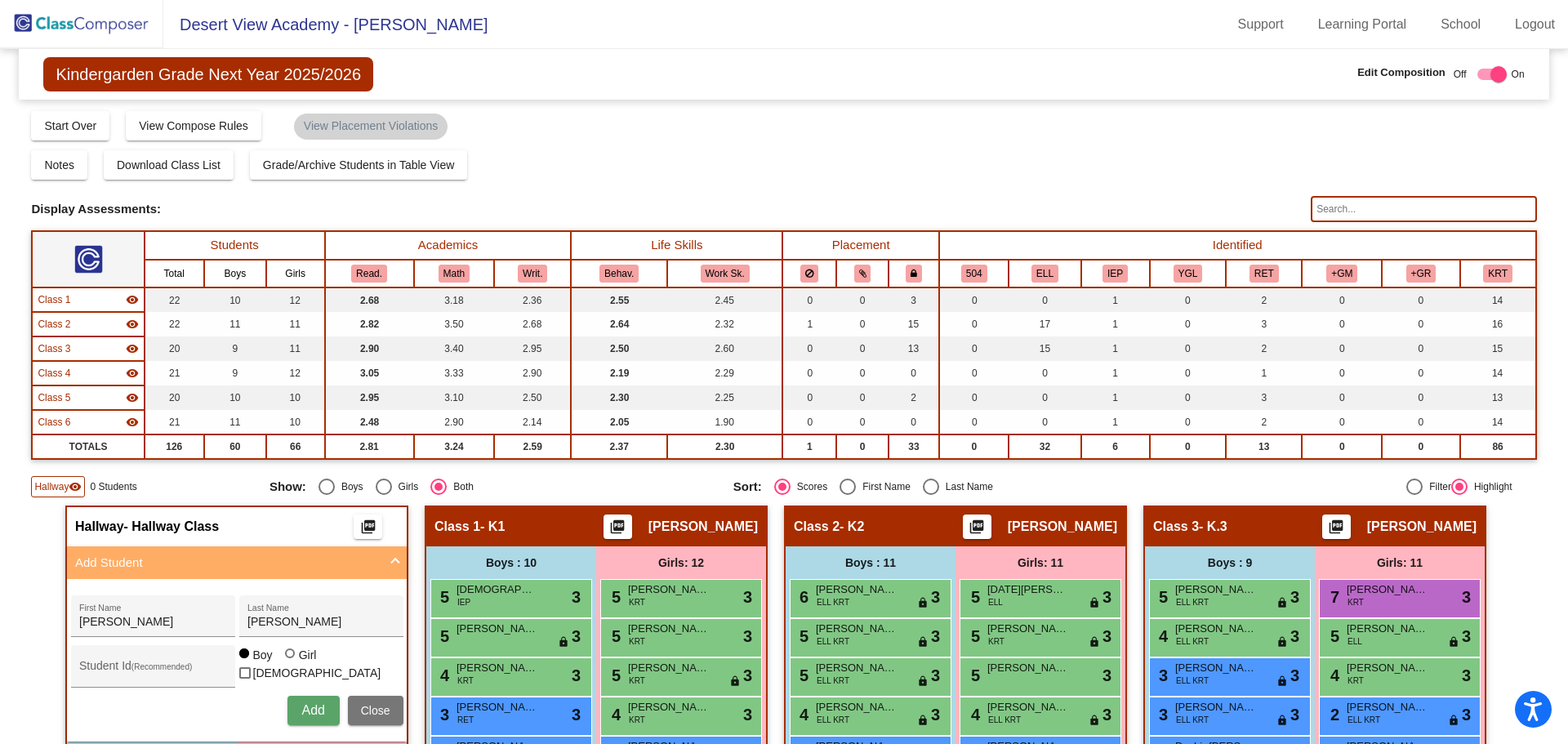type 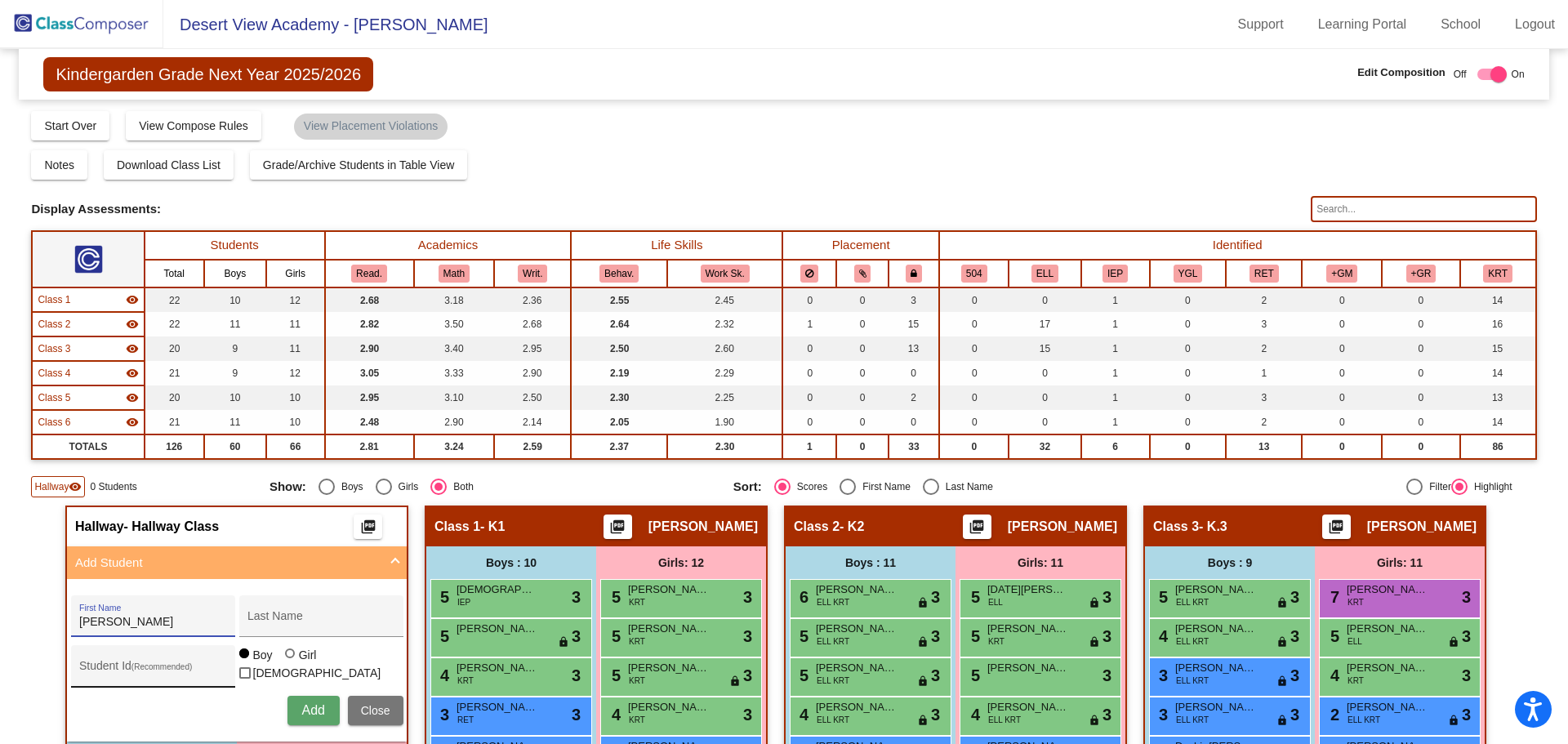 type on "[PERSON_NAME]" 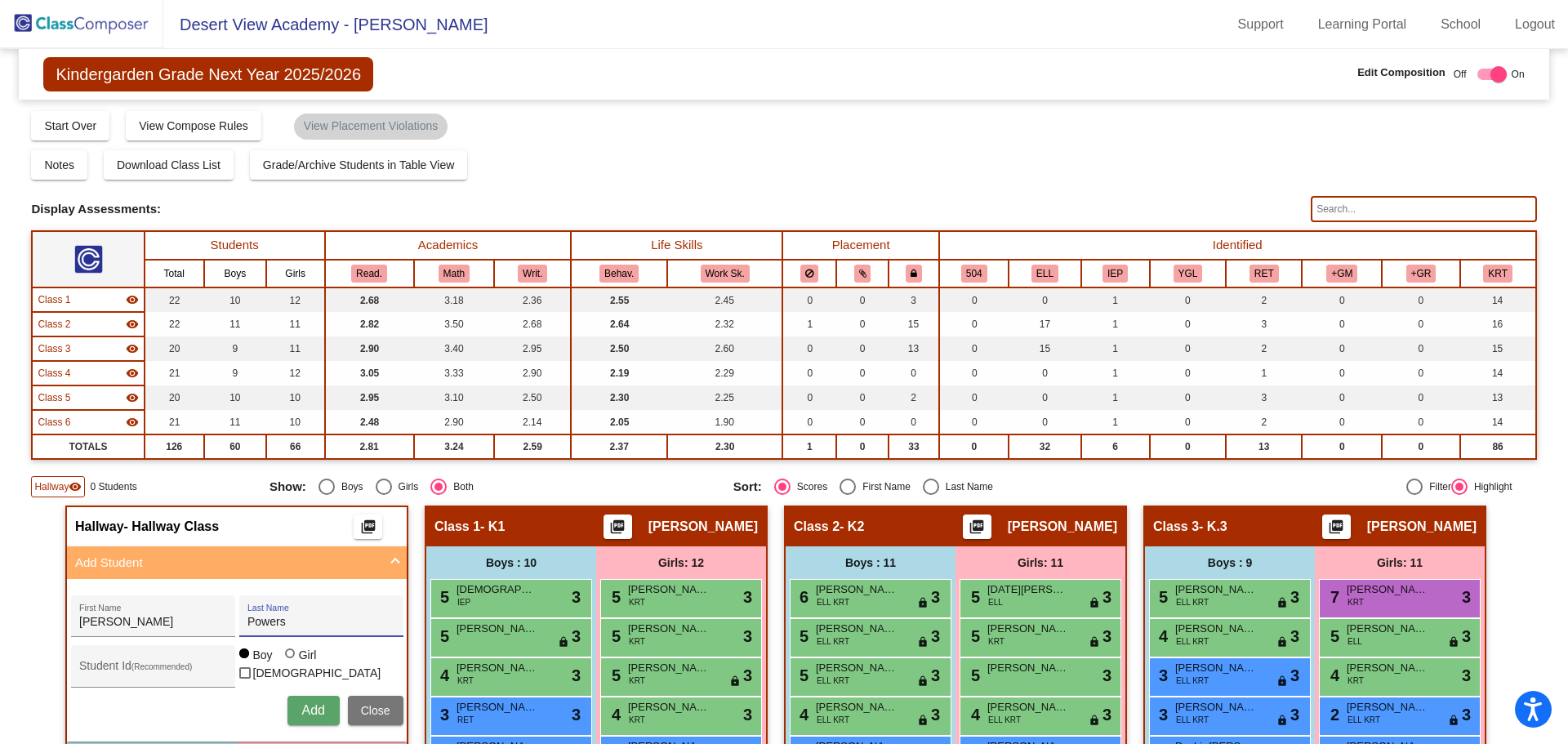type on "Powers" 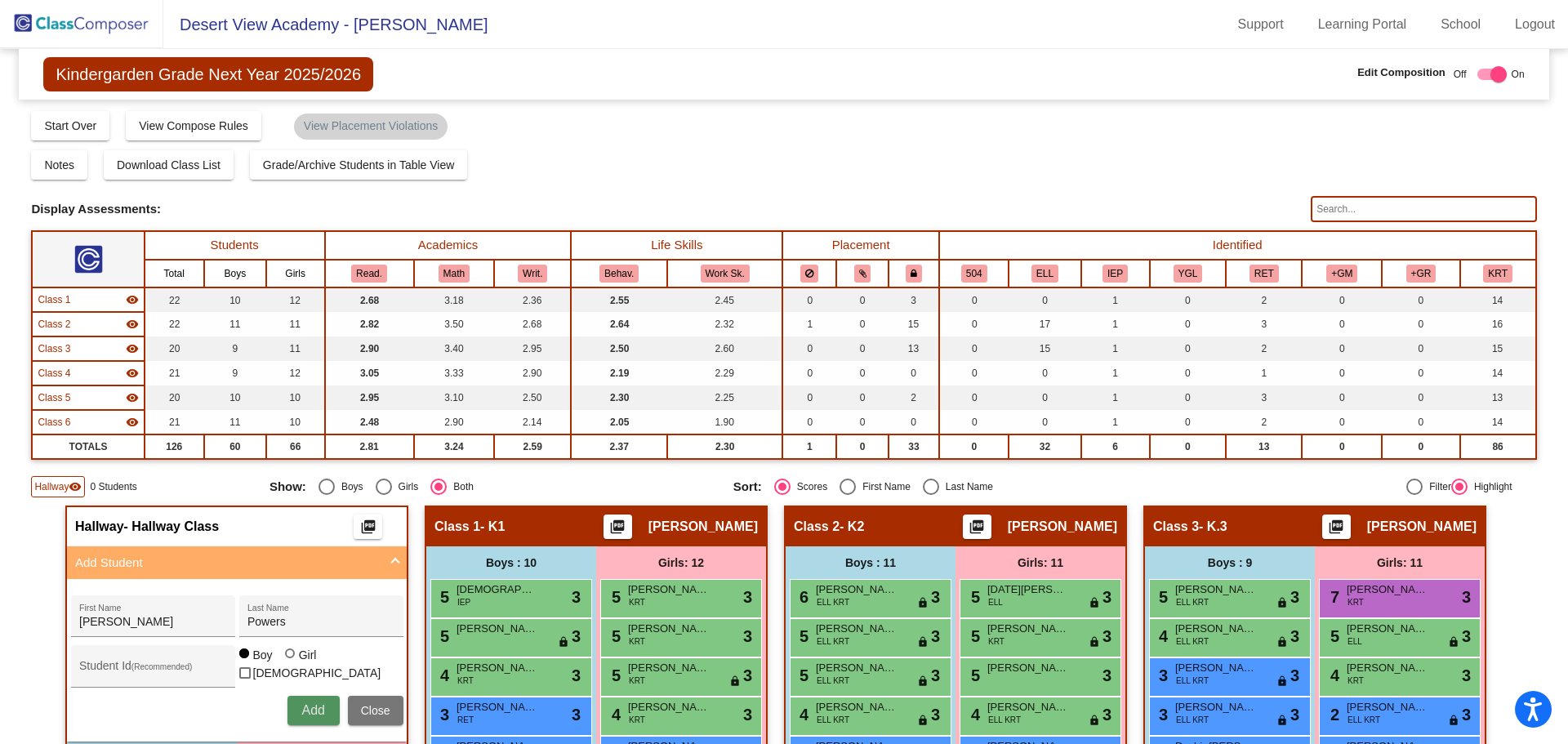 click on "Add" at bounding box center (314, 711) 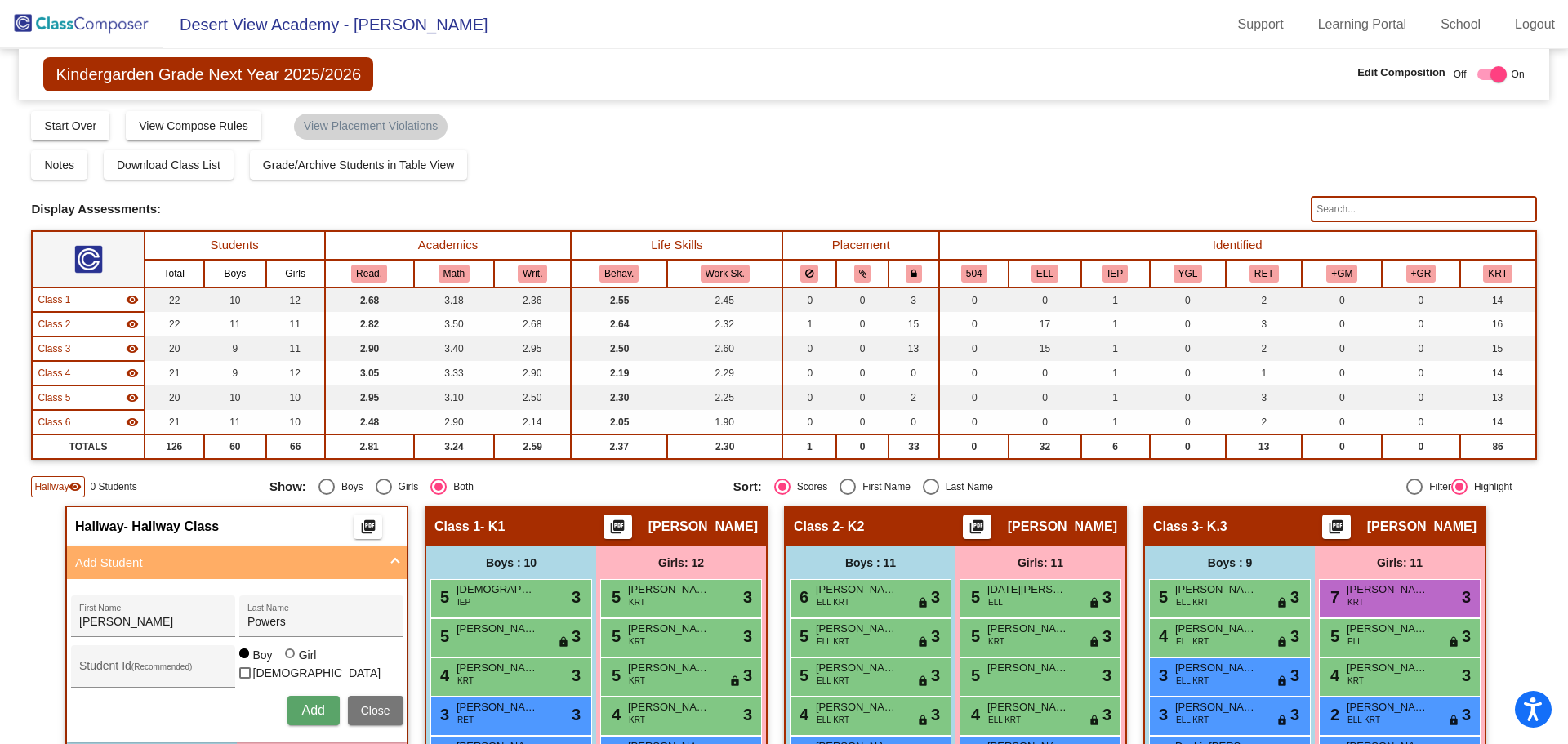 type 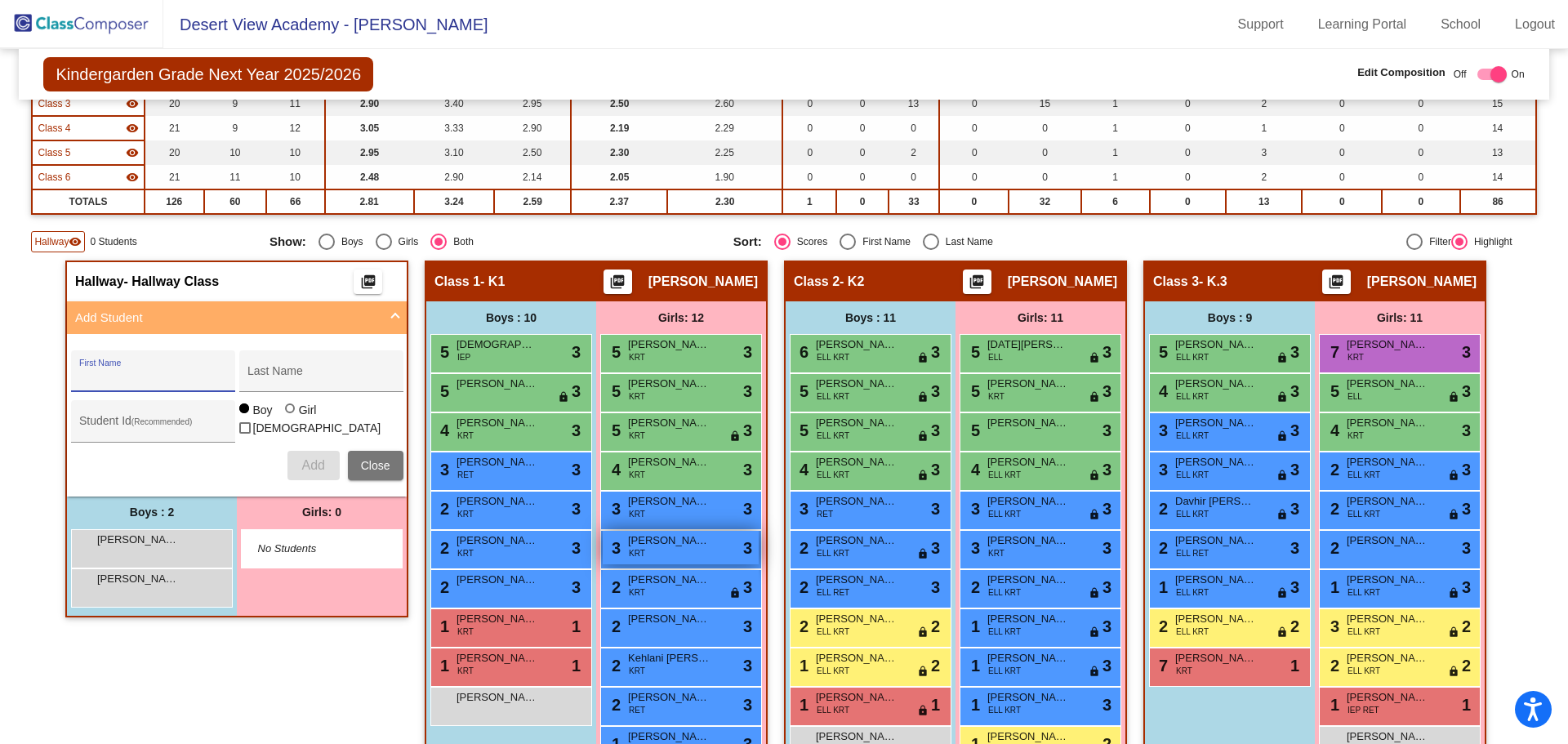 scroll, scrollTop: 327, scrollLeft: 0, axis: vertical 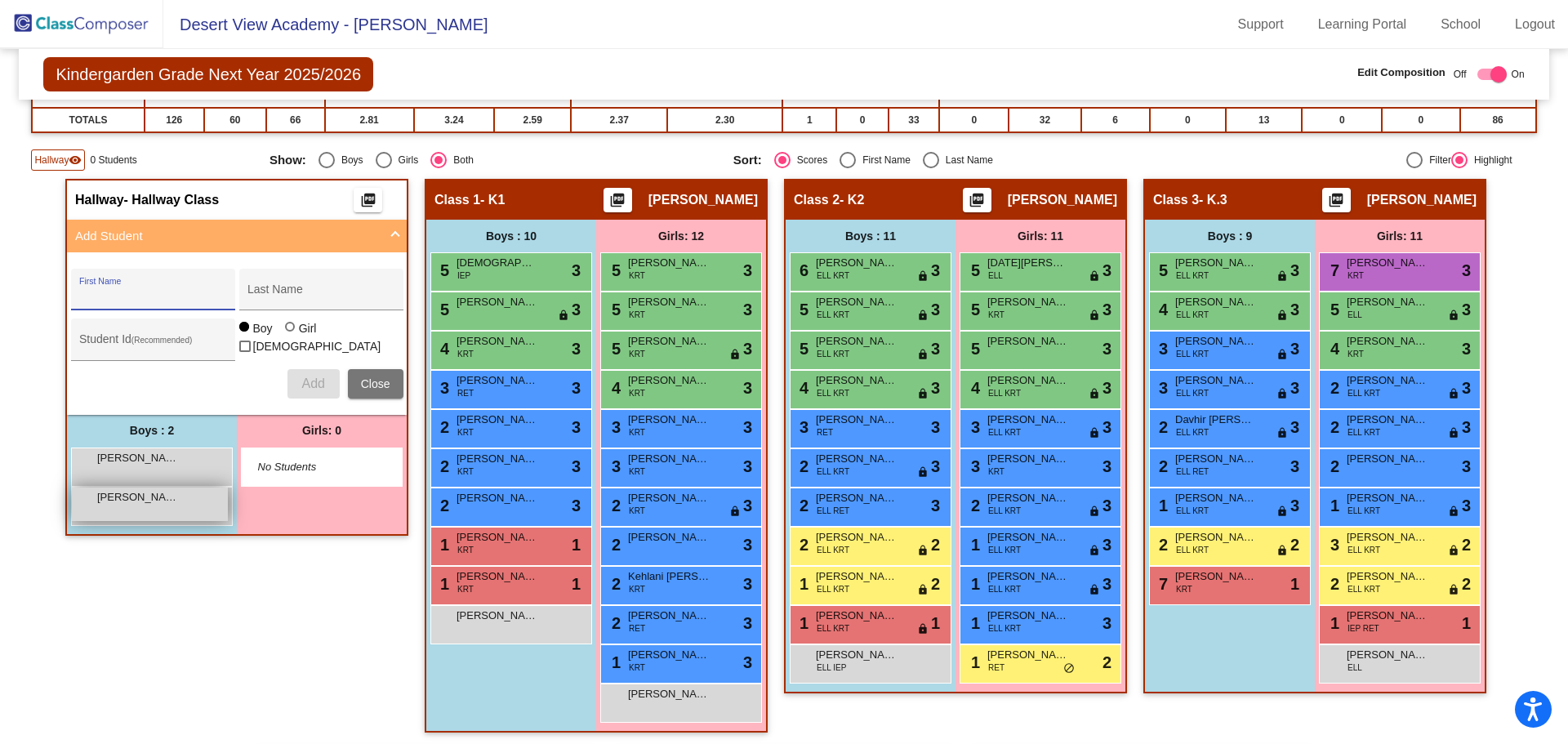 click on "[PERSON_NAME]" at bounding box center [138, 497] 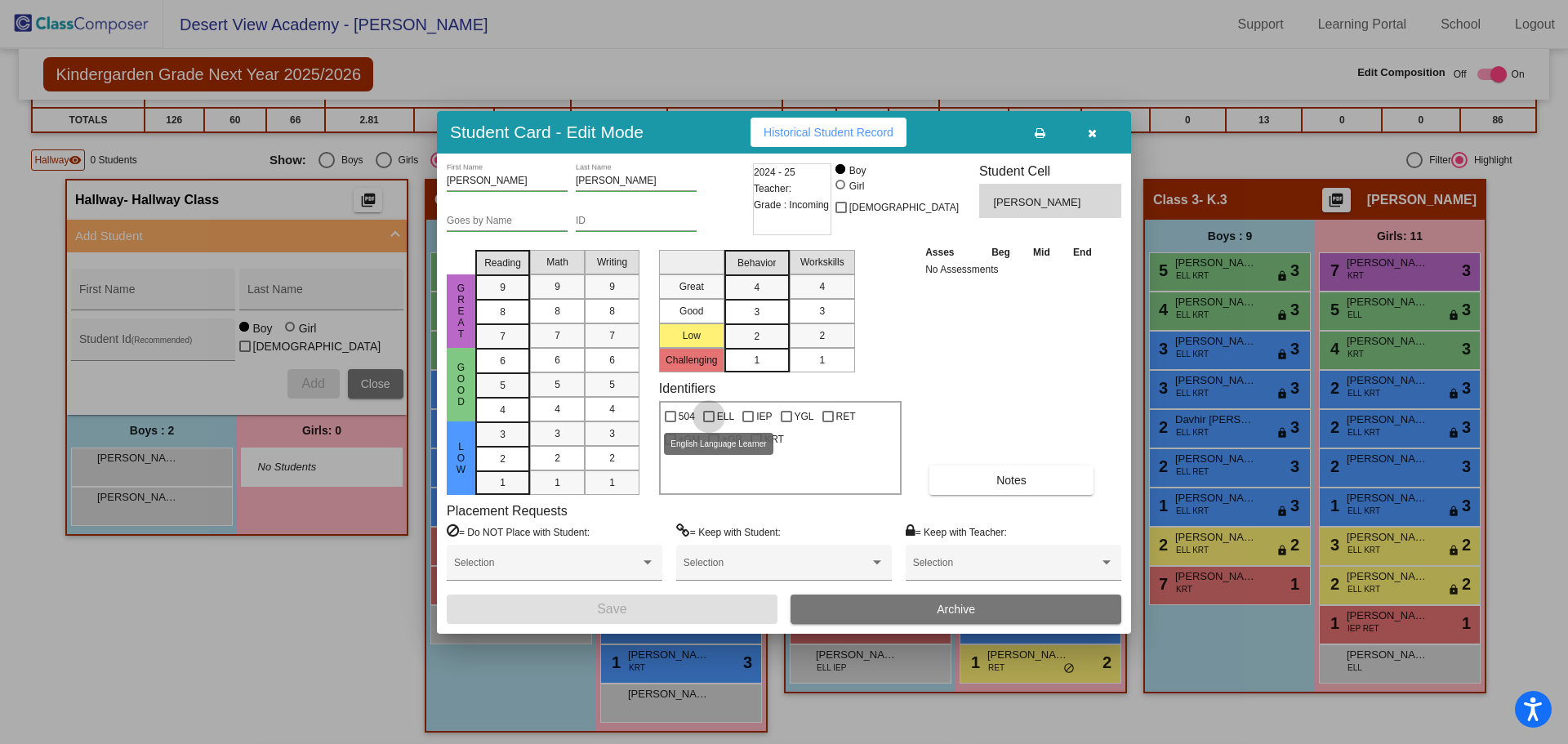 click on "ELL" at bounding box center (725, 417) 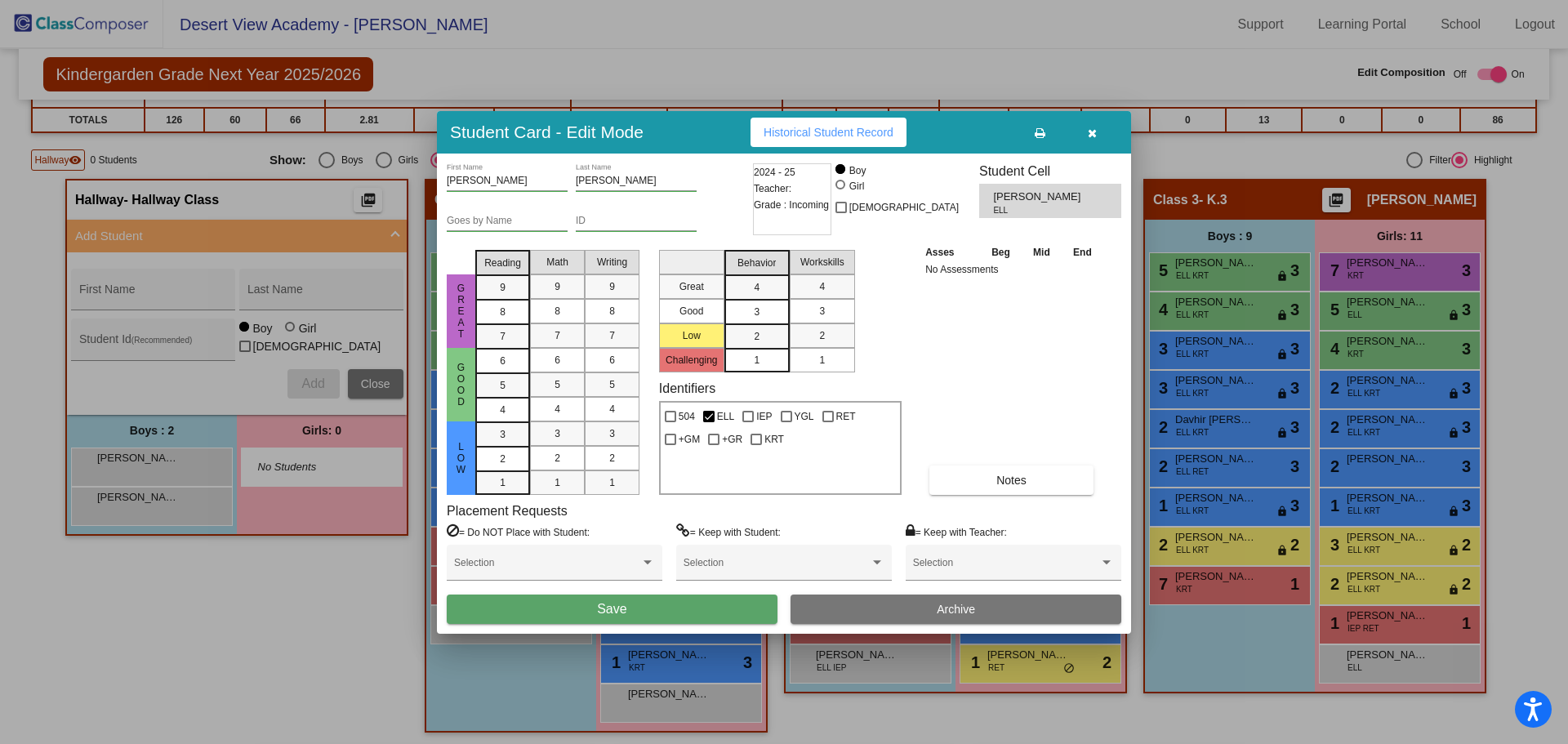 click on "Save" at bounding box center (612, 609) 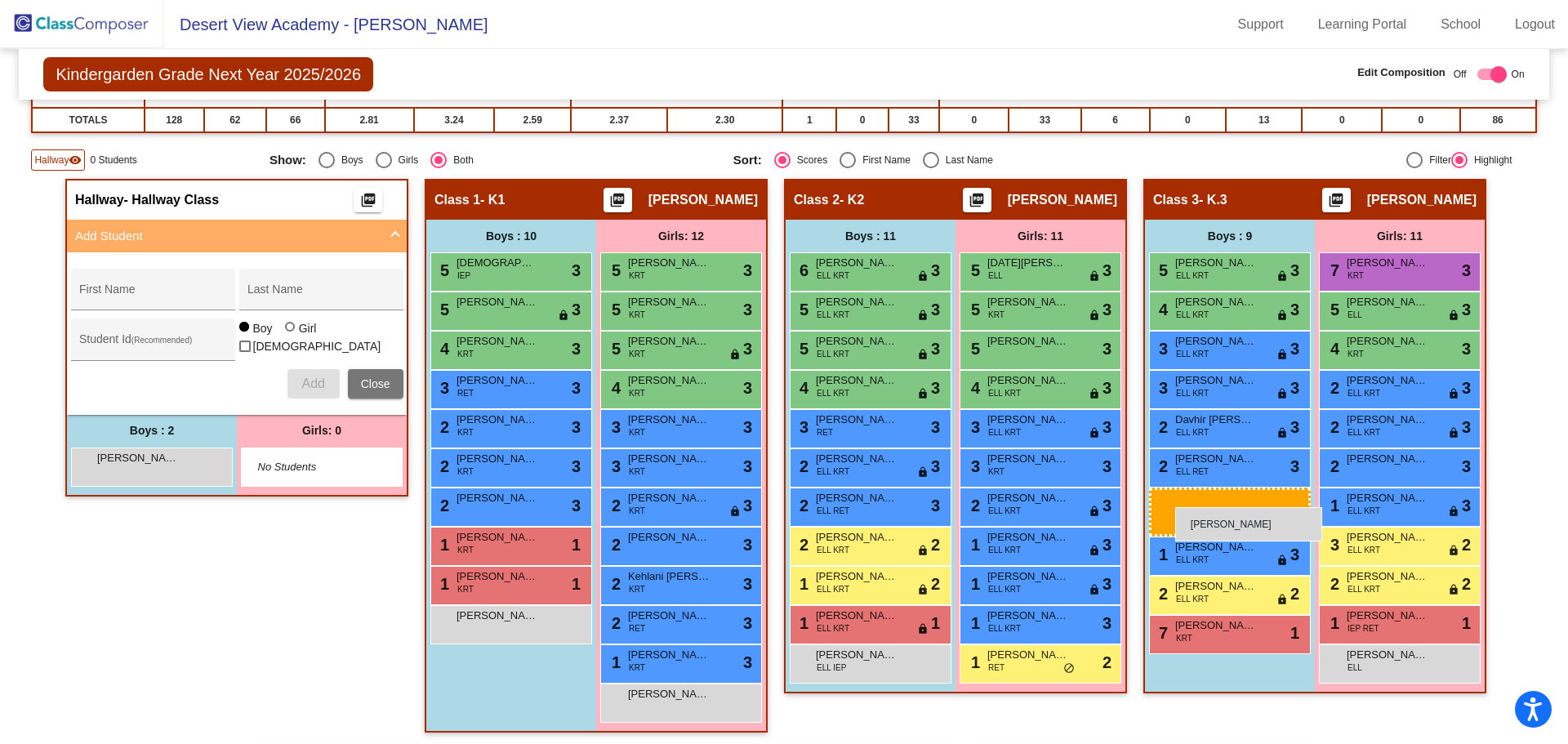 drag, startPoint x: 177, startPoint y: 514, endPoint x: 1175, endPoint y: 507, distance: 998.0245 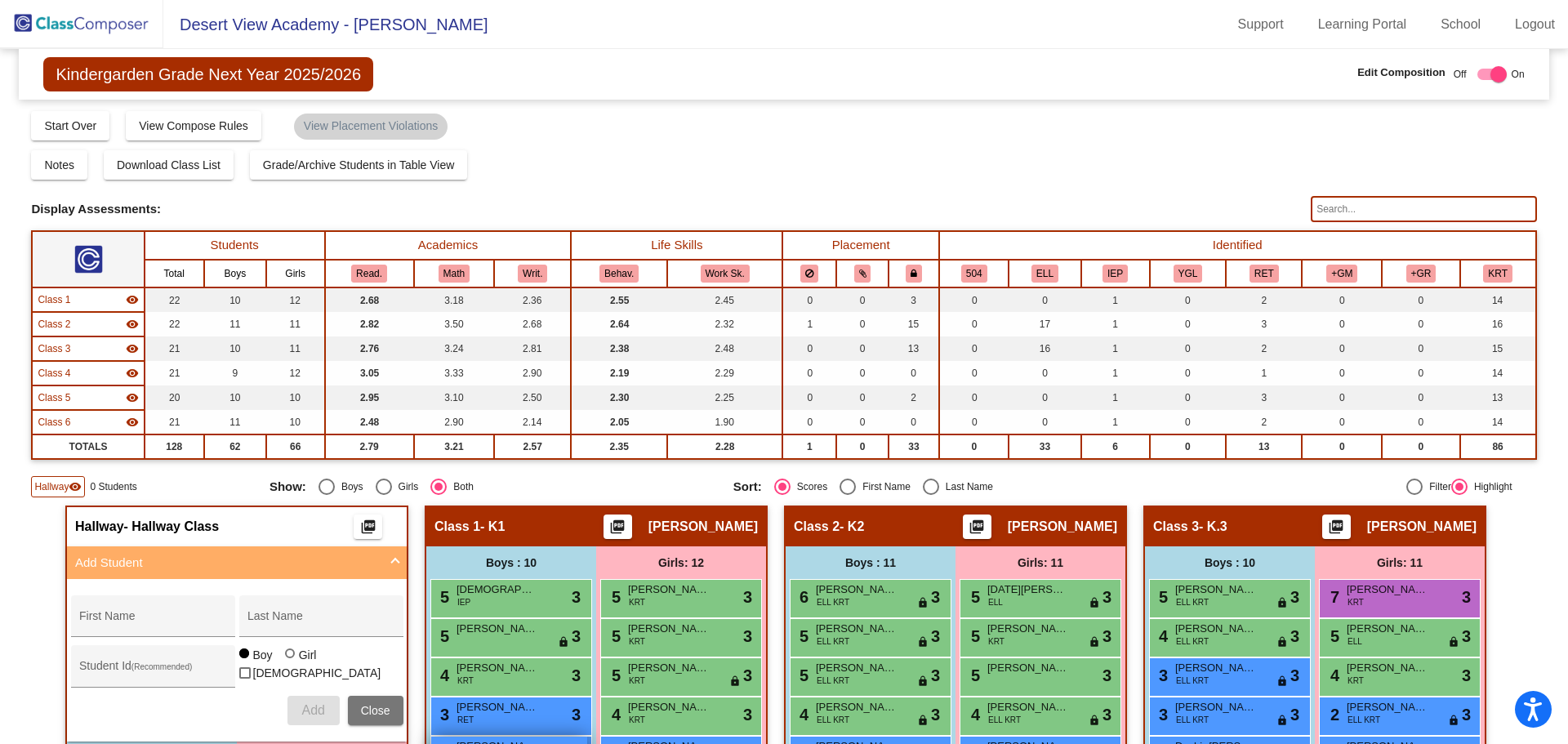 scroll, scrollTop: 327, scrollLeft: 0, axis: vertical 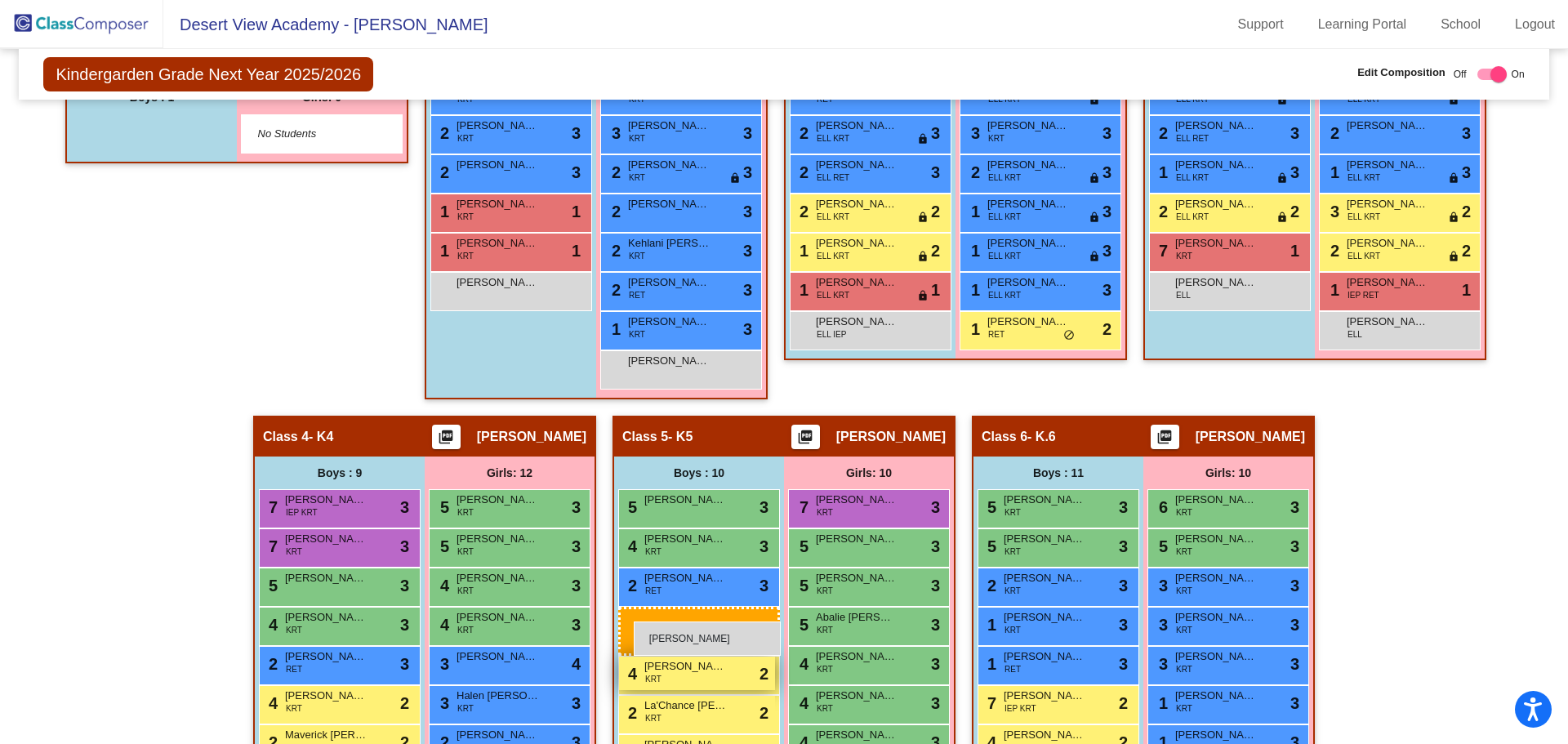 drag, startPoint x: 165, startPoint y: 470, endPoint x: 633, endPoint y: 621, distance: 491.7571 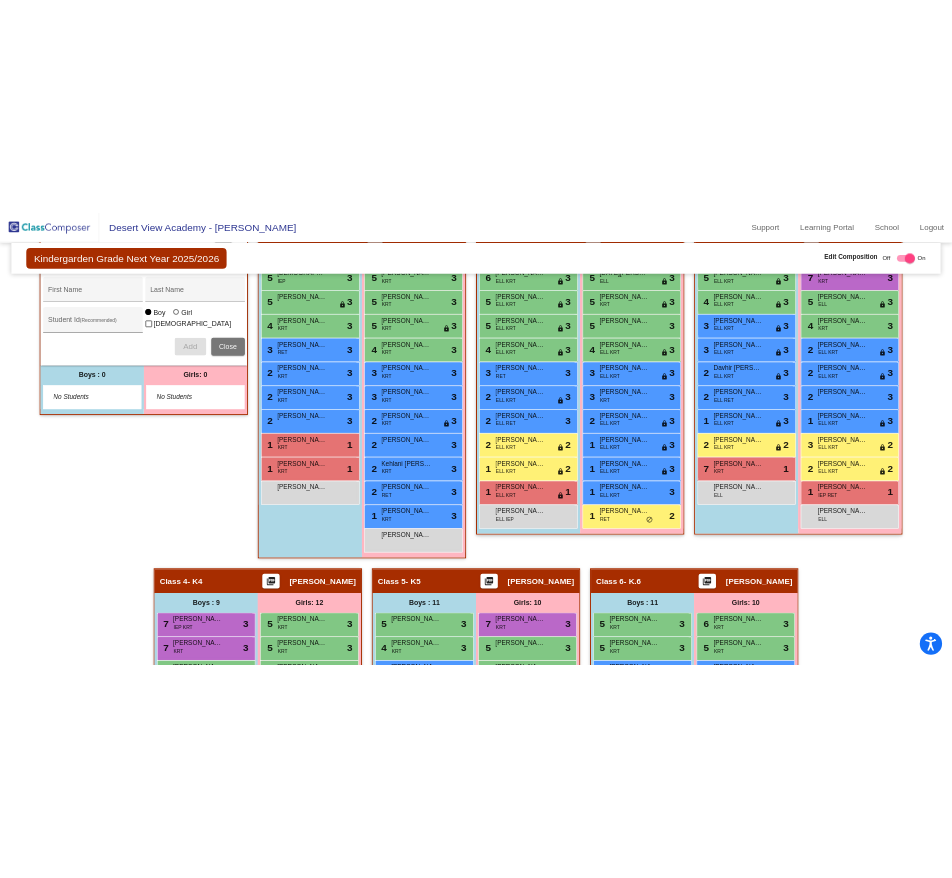scroll, scrollTop: 0, scrollLeft: 0, axis: both 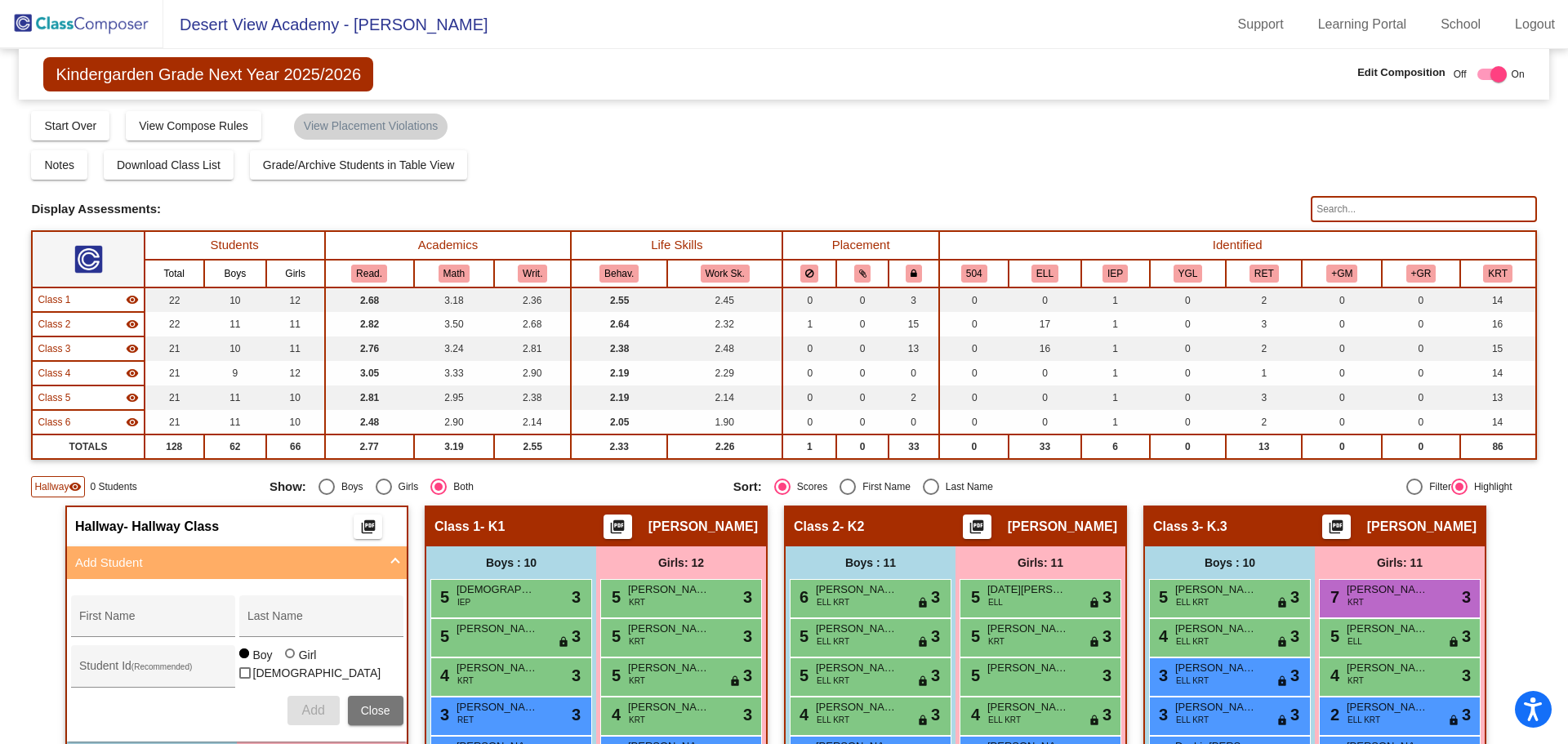 click on "Hallway" 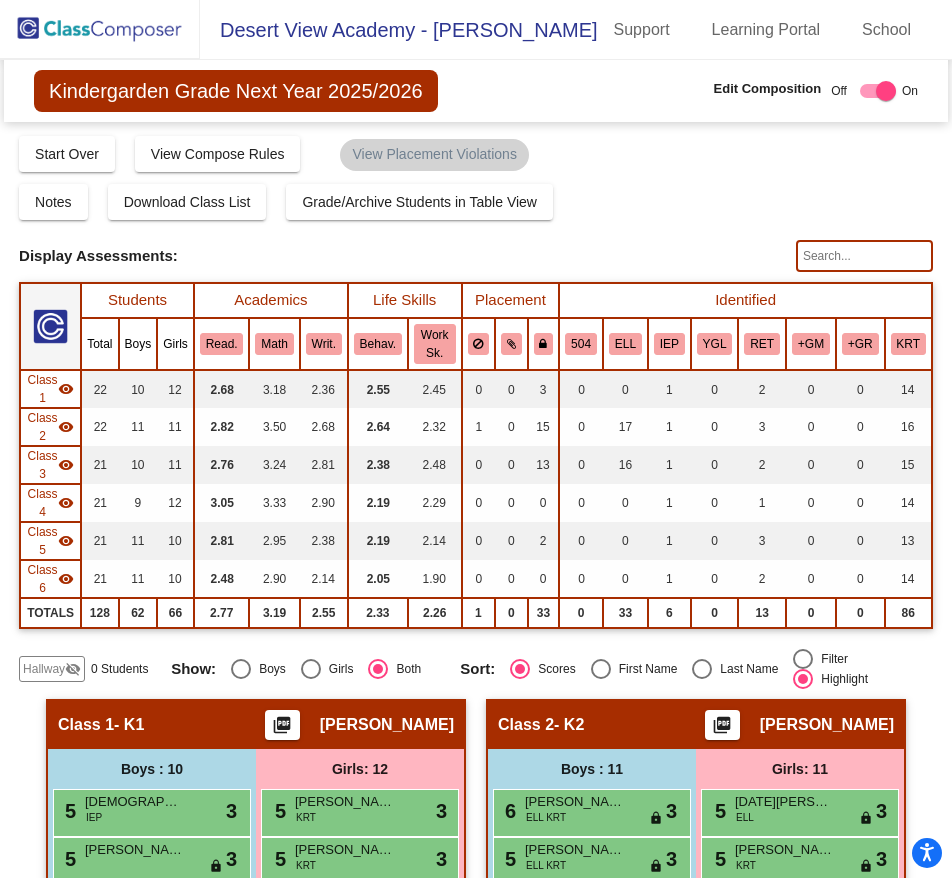 click 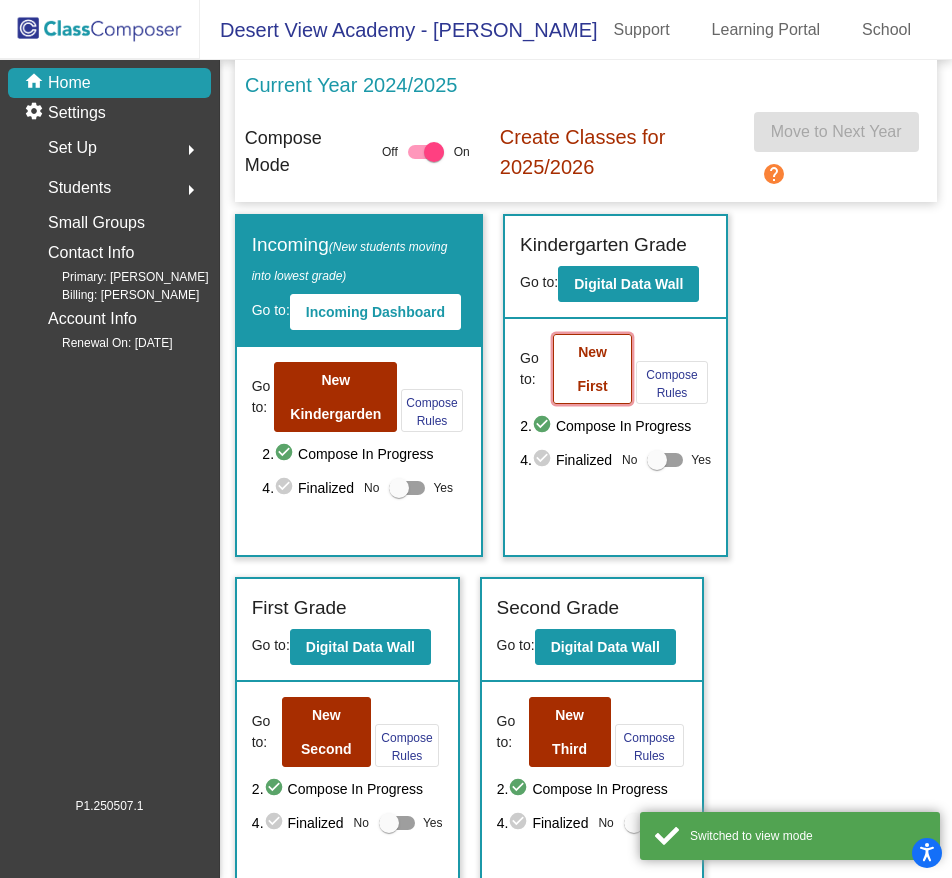 click on "New First" 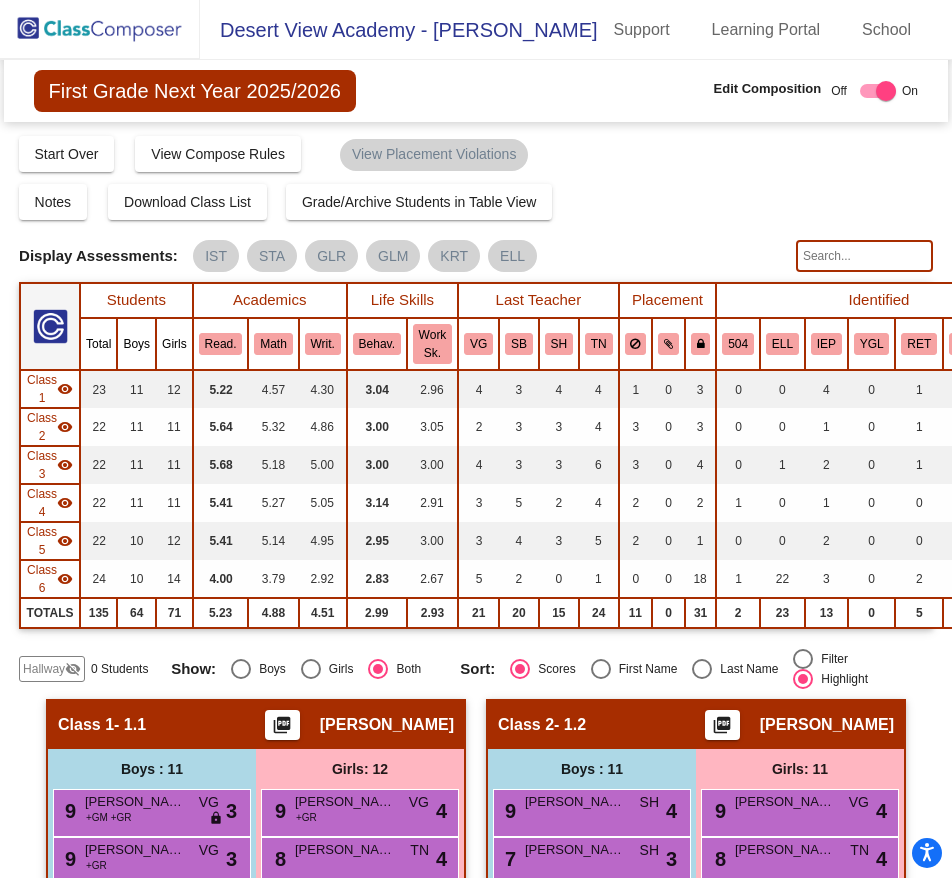 click 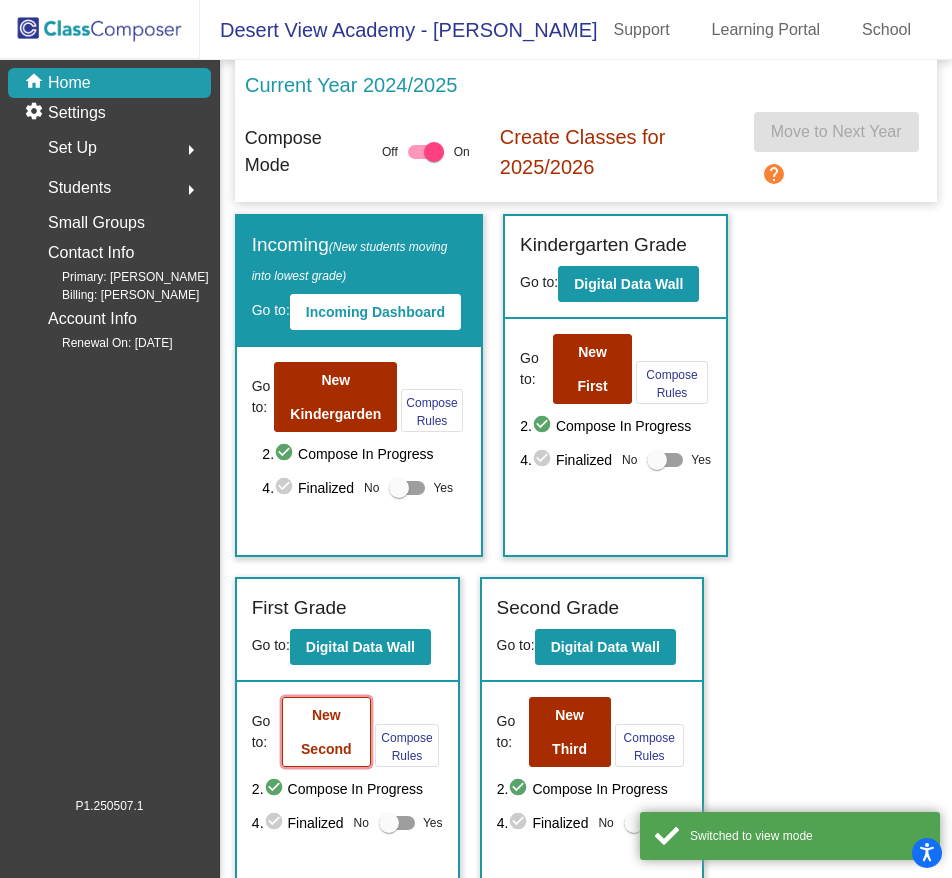 click on "New Second" 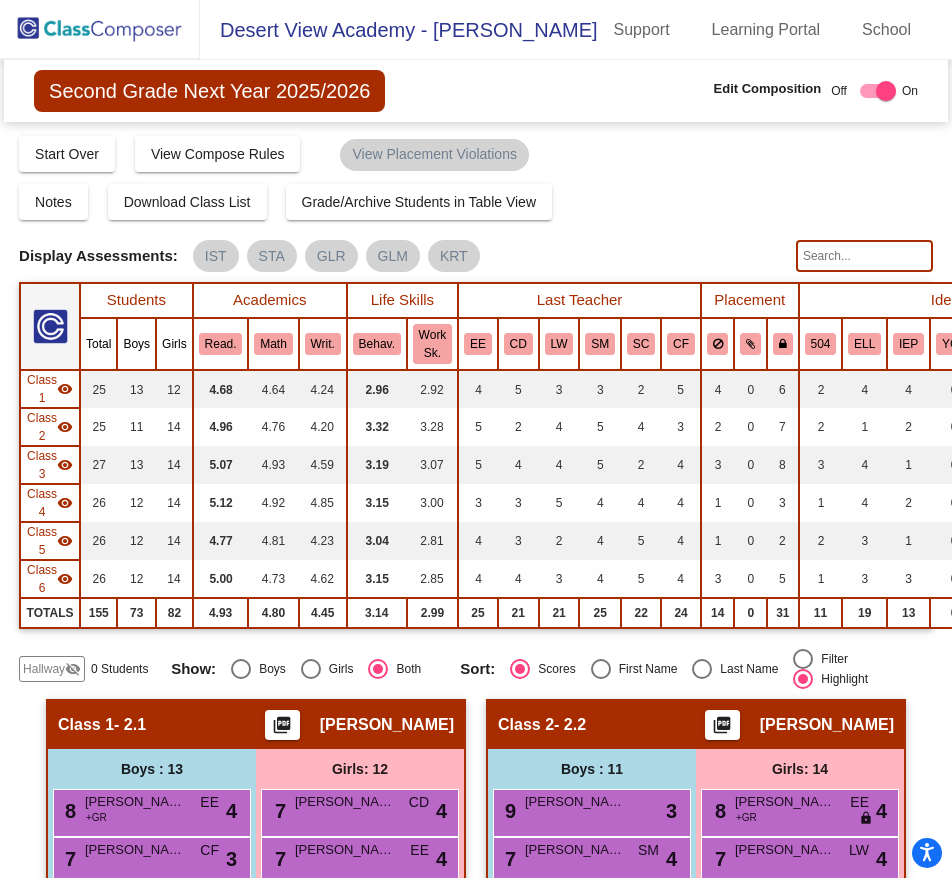 click 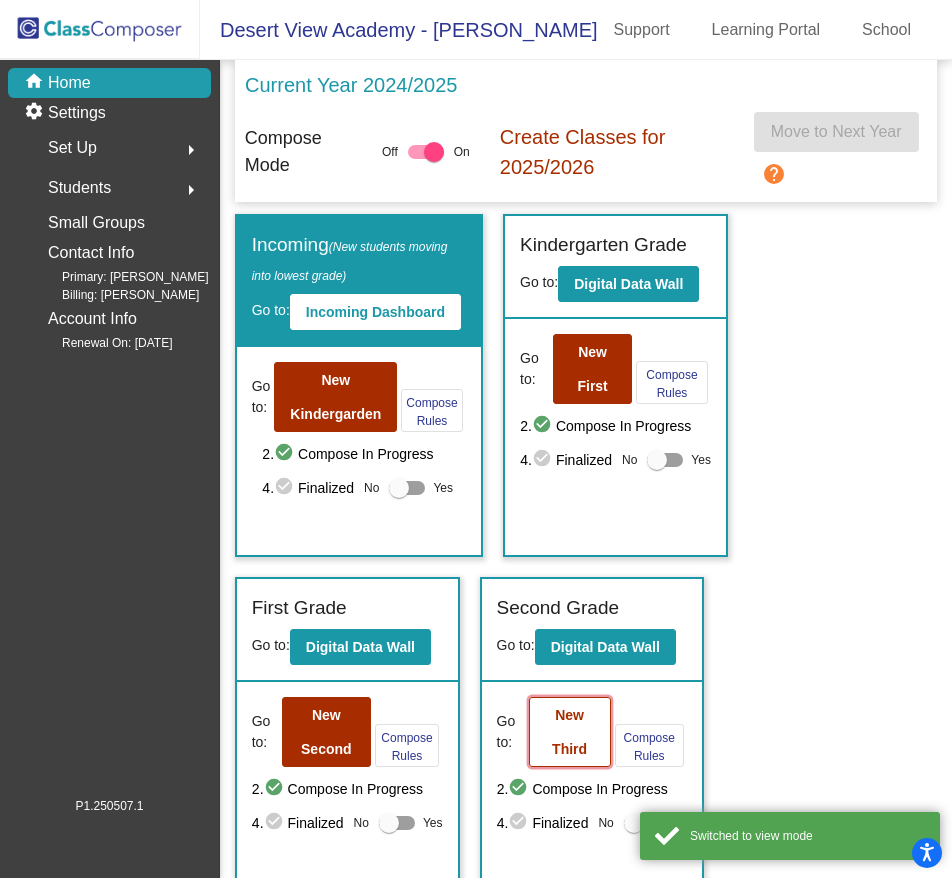 click on "New Third" 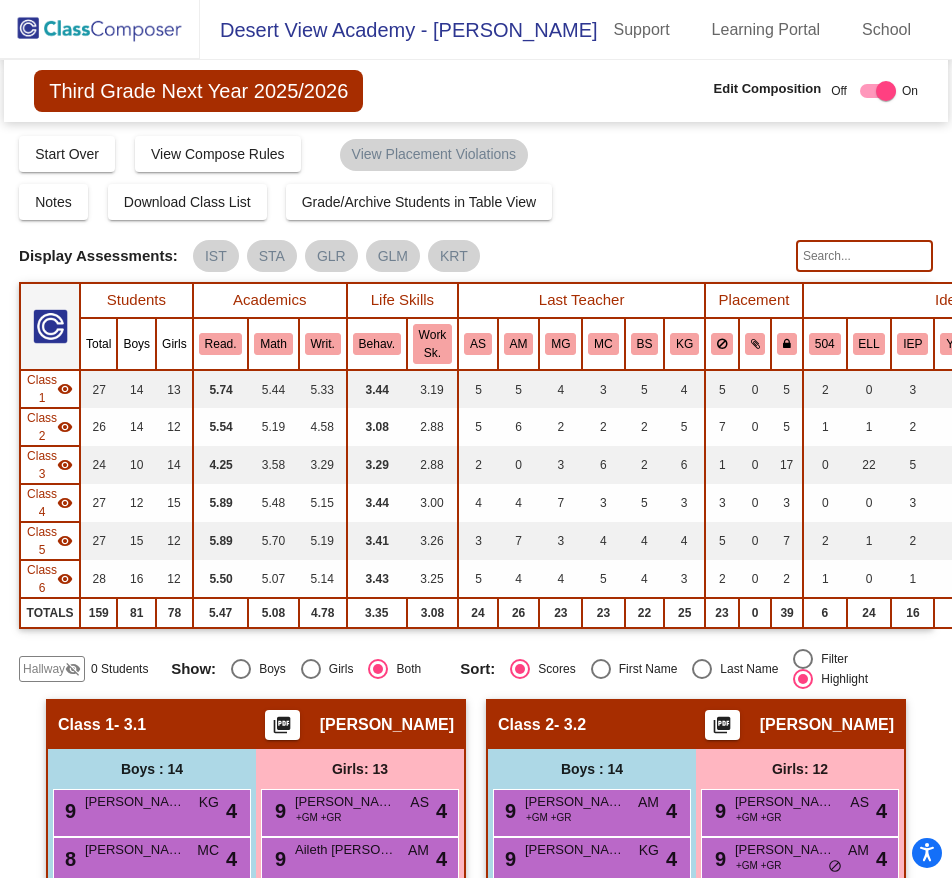 click 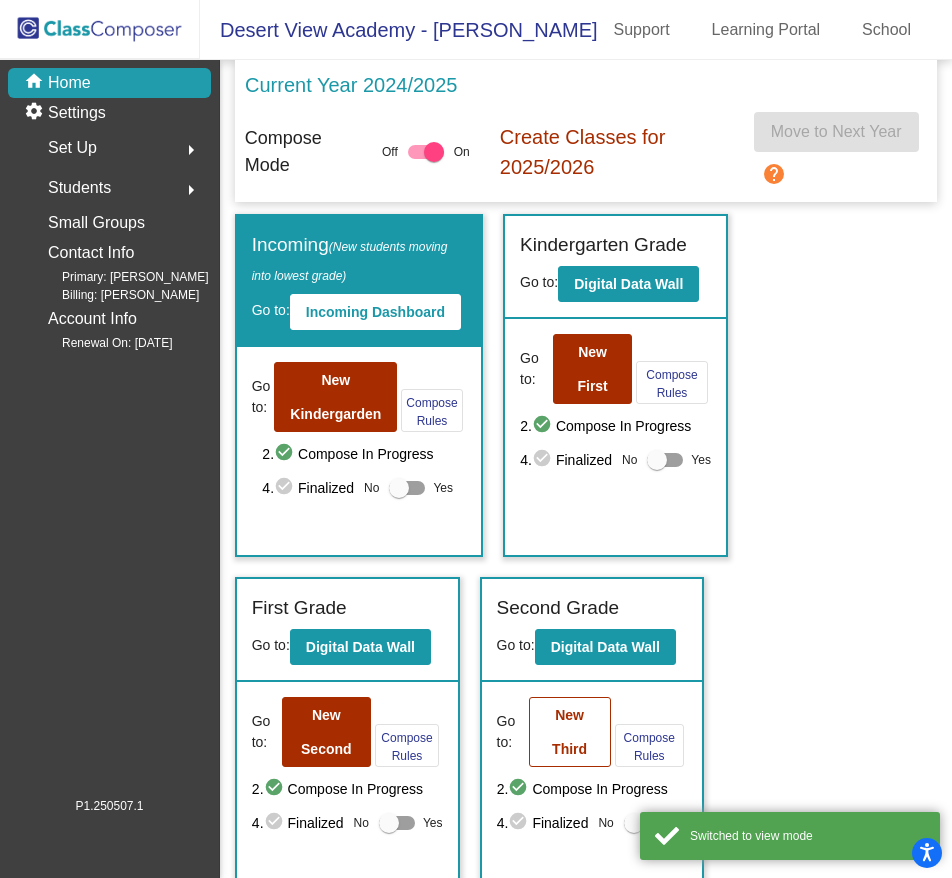 scroll, scrollTop: 300, scrollLeft: 0, axis: vertical 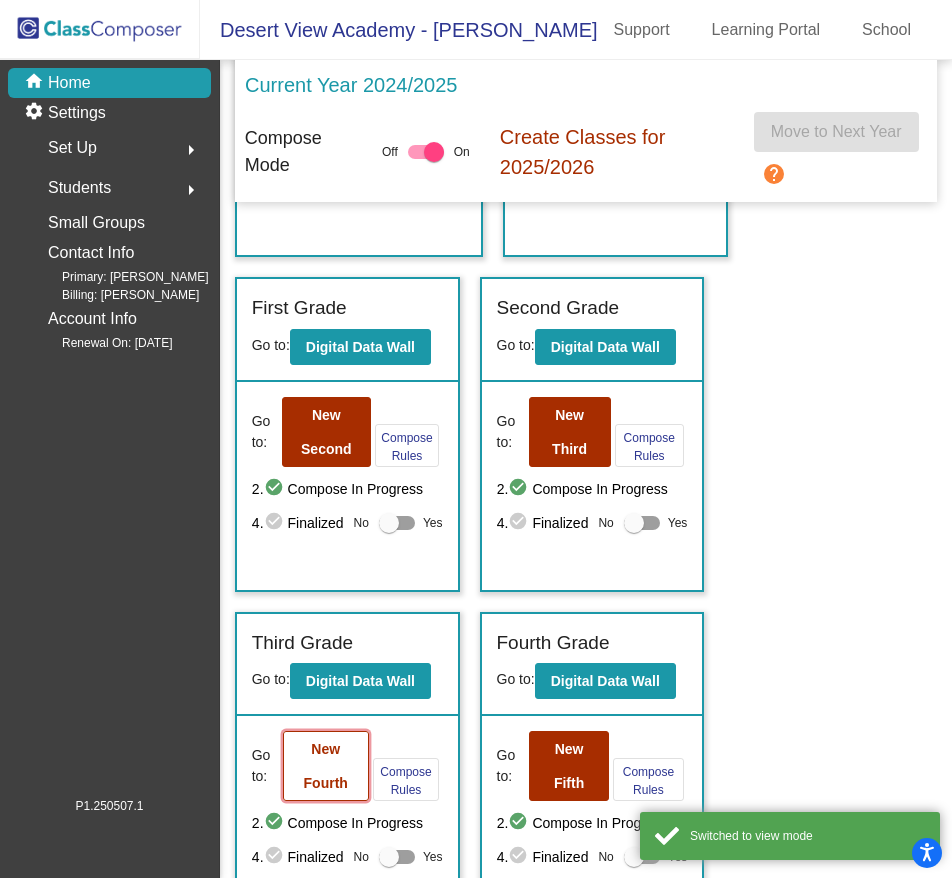 click on "New Fourth" 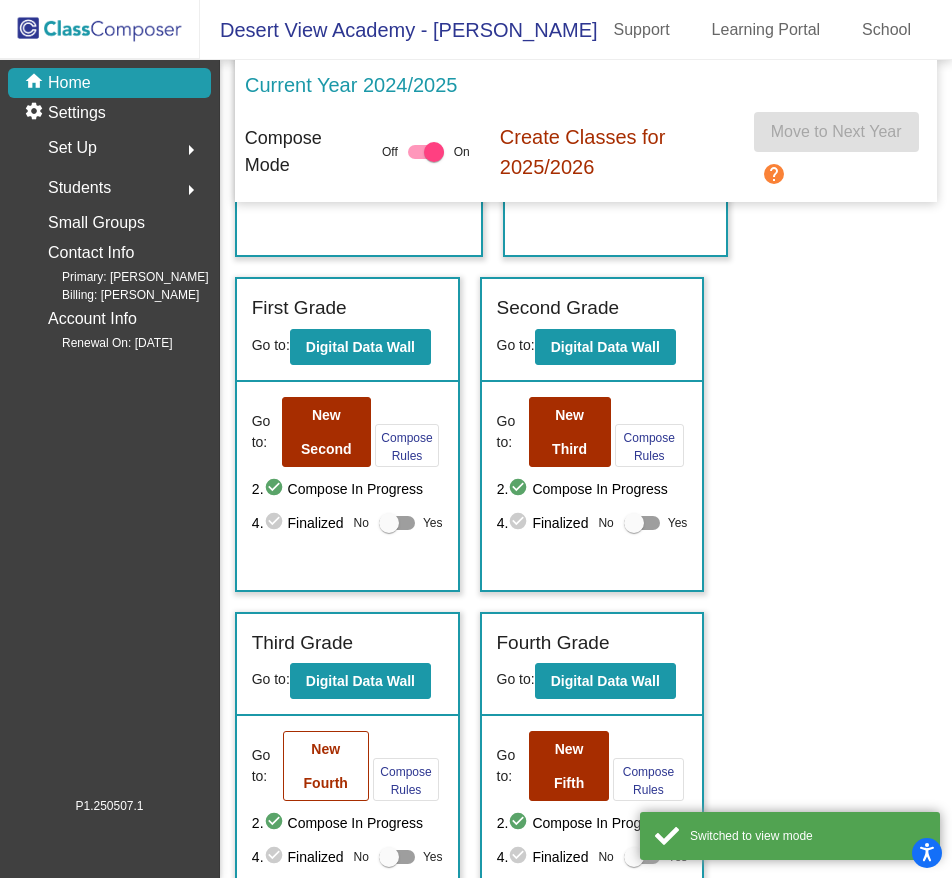 scroll, scrollTop: 0, scrollLeft: 0, axis: both 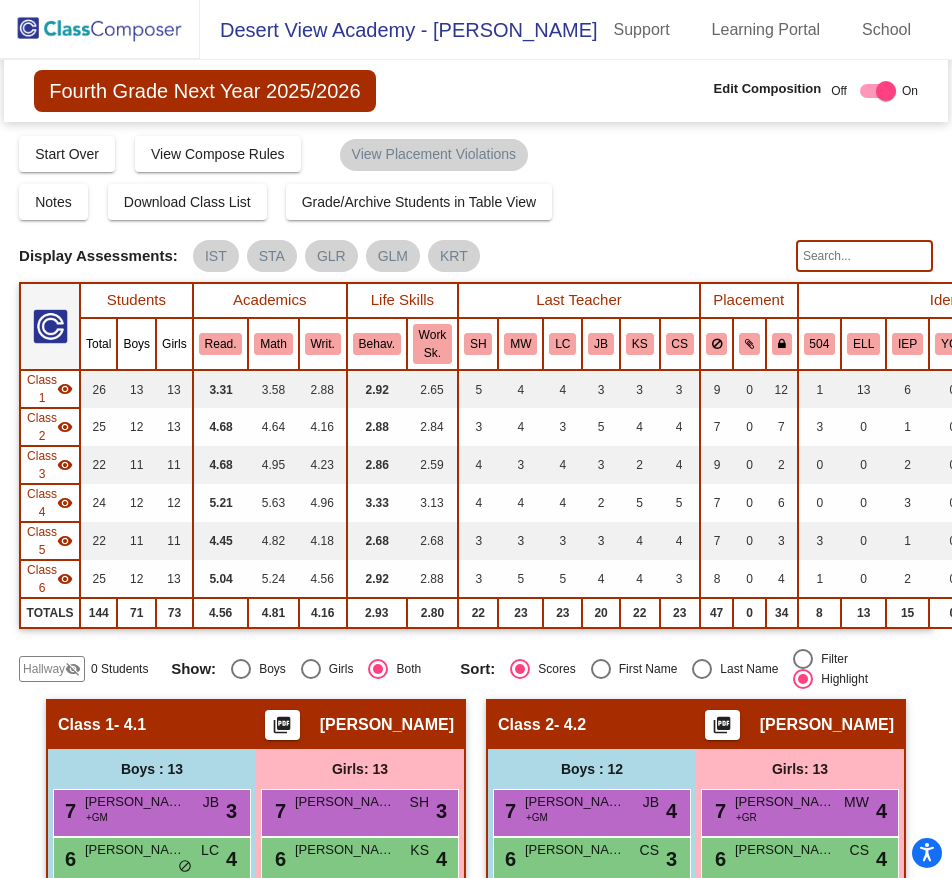 click 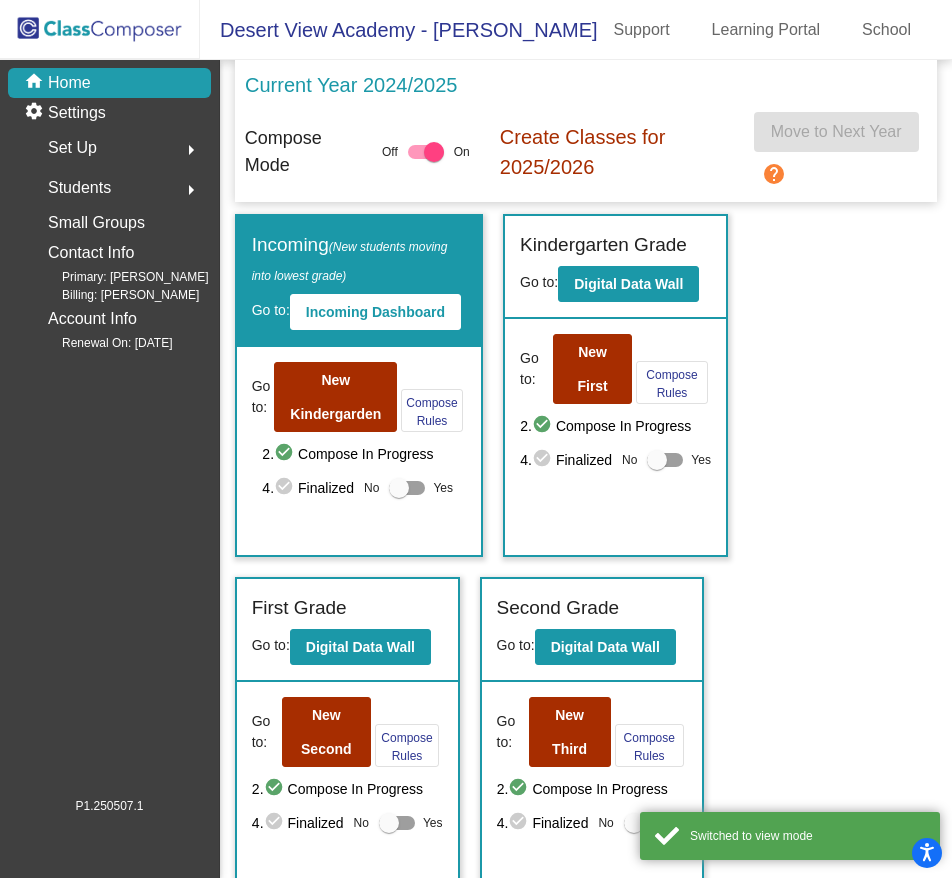 scroll, scrollTop: 475, scrollLeft: 0, axis: vertical 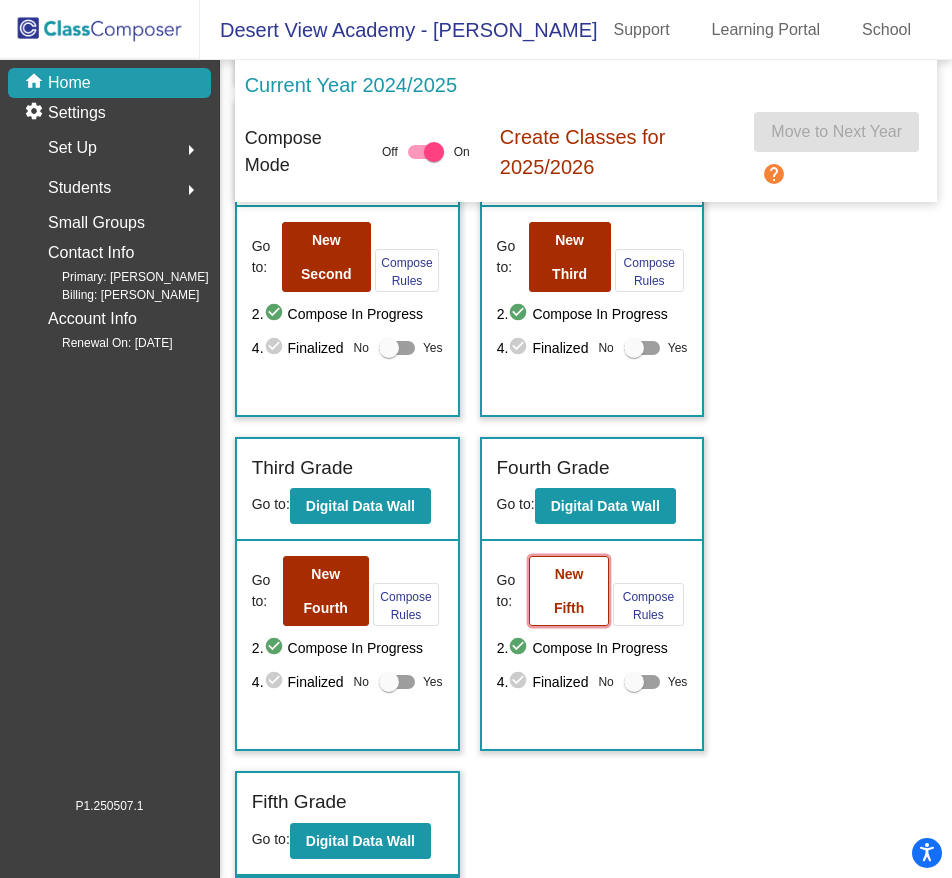 click on "New Fifth" 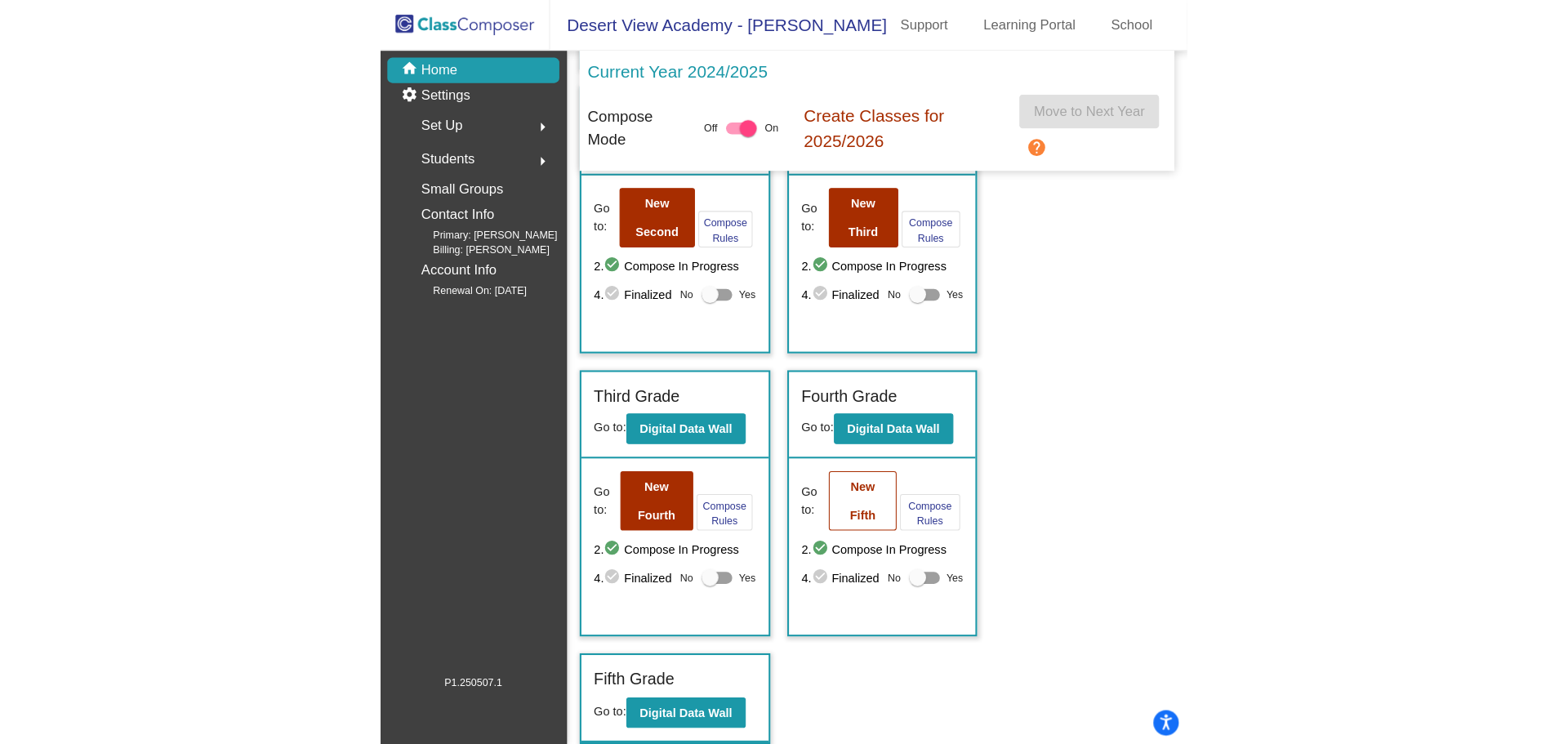 scroll, scrollTop: 0, scrollLeft: 0, axis: both 